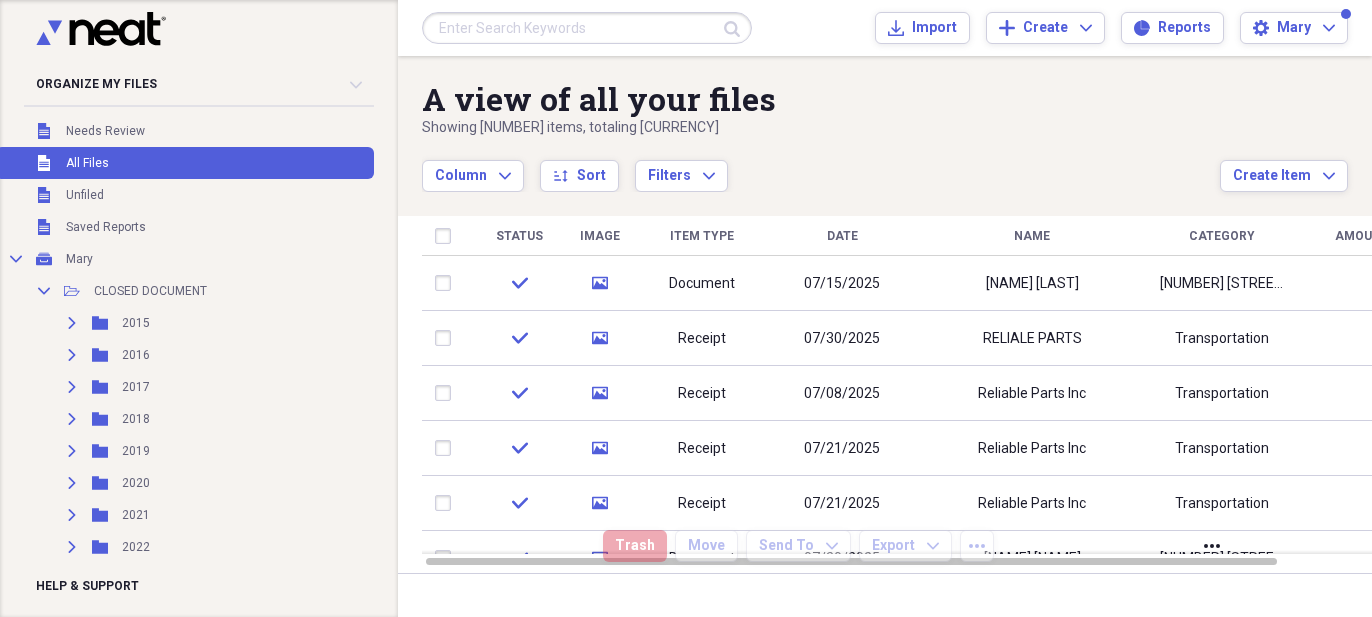 scroll, scrollTop: 0, scrollLeft: 0, axis: both 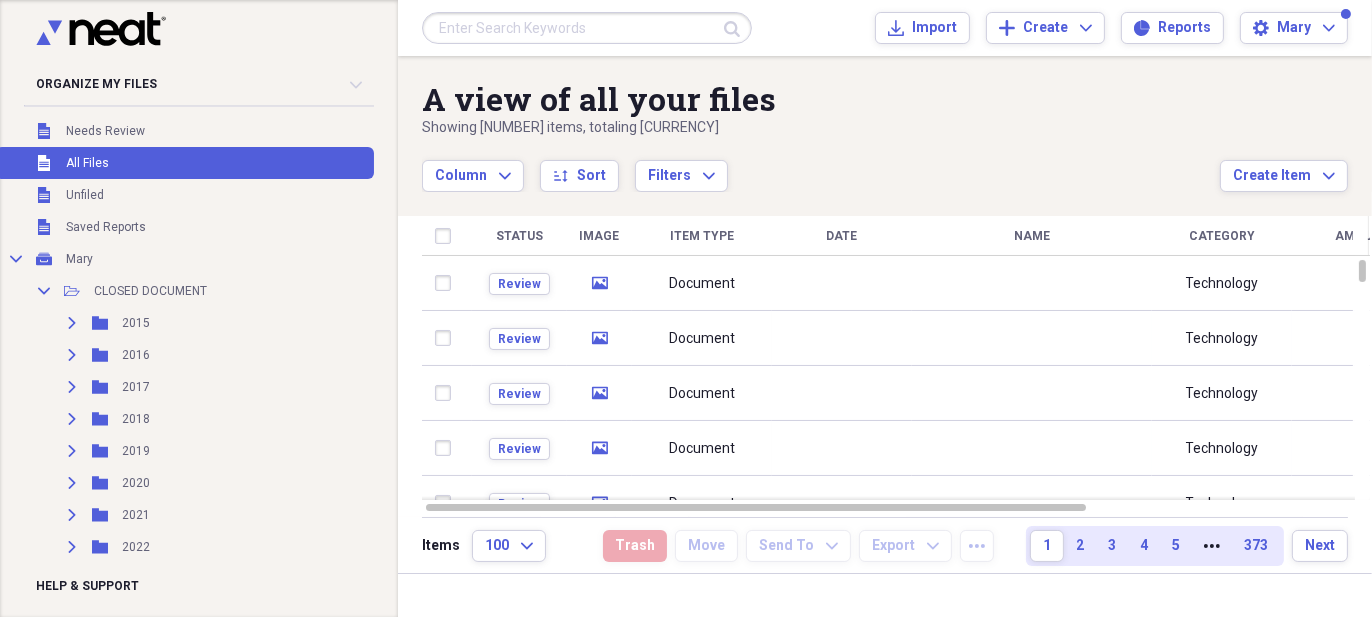 click at bounding box center (587, 28) 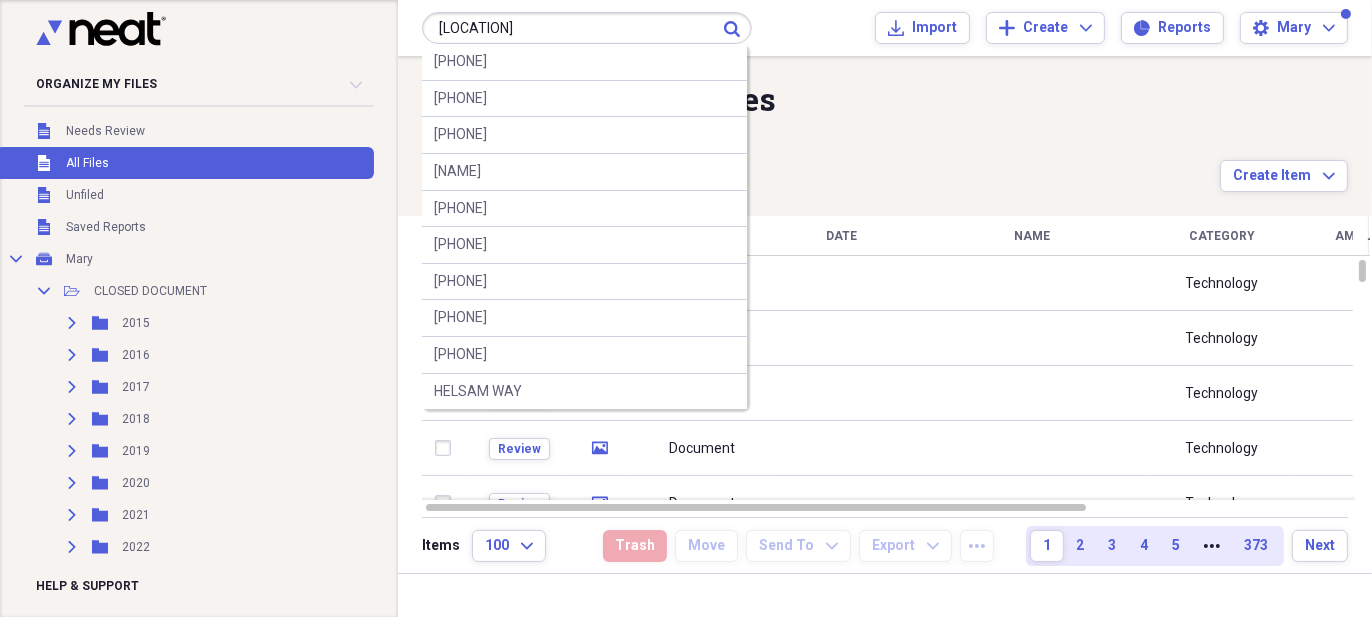type on "[LOCATION]" 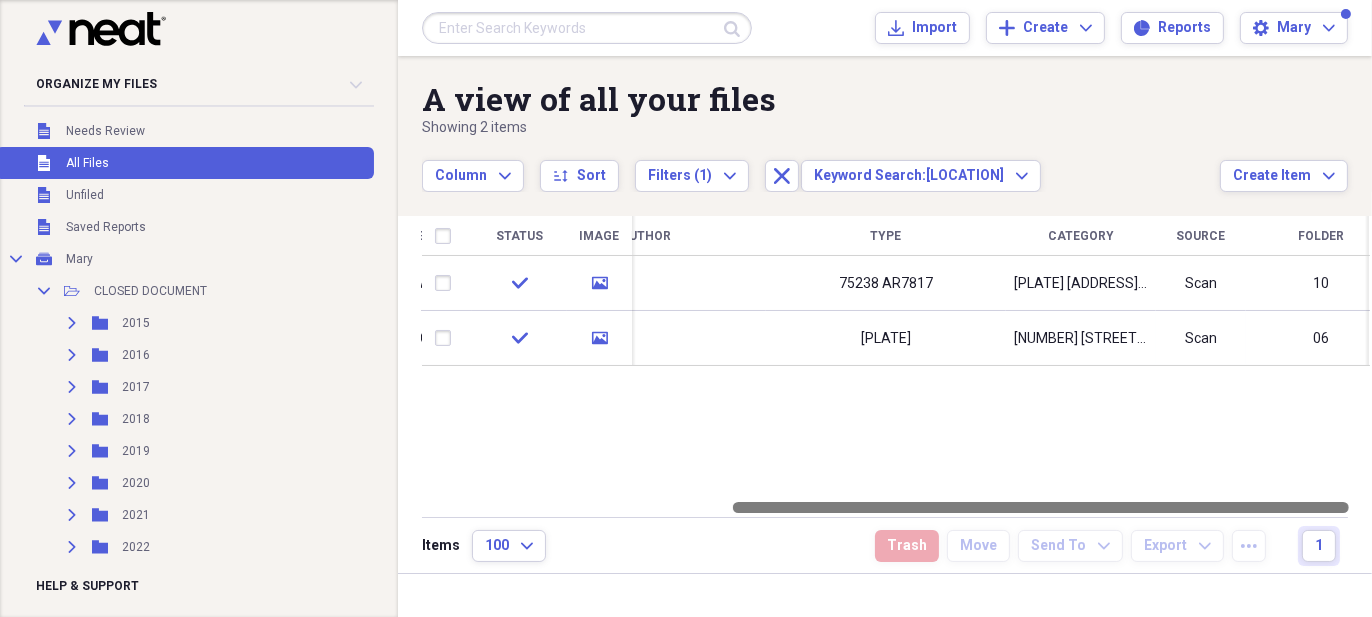 drag, startPoint x: 766, startPoint y: 504, endPoint x: 1072, endPoint y: 490, distance: 306.3201 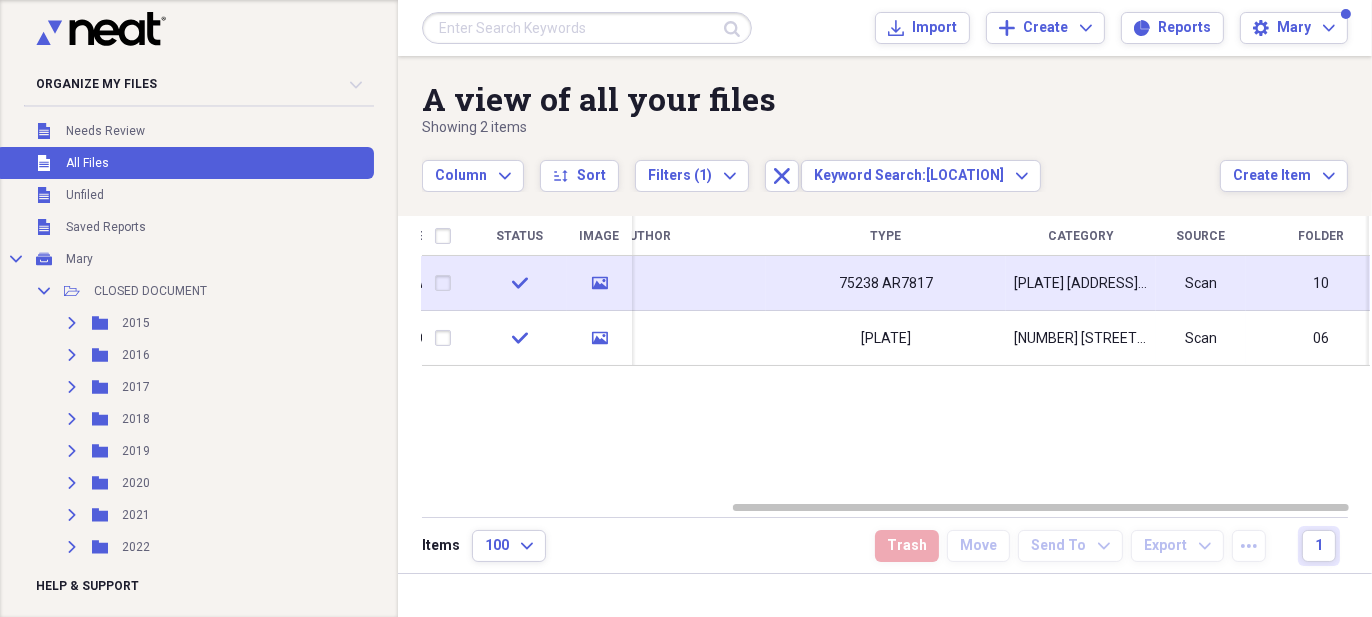 click on "[PLATE] [ADDRESS] [CITY] [POSTAL_CODE]" at bounding box center [1081, 284] 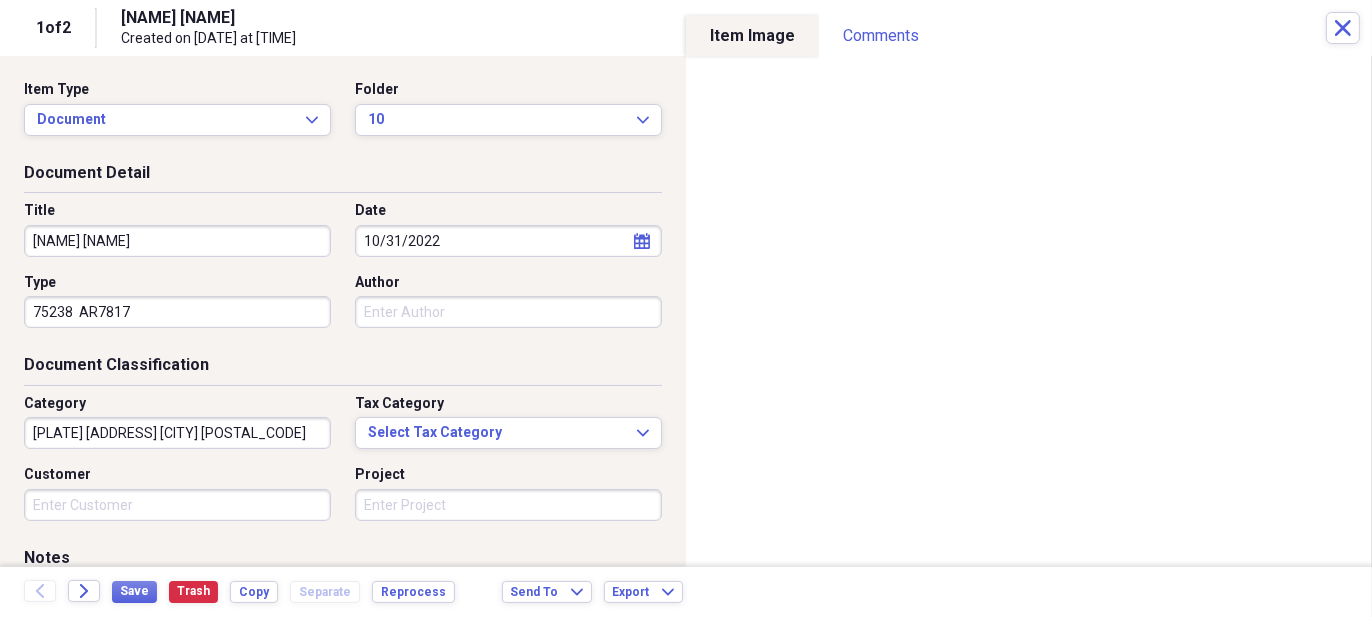 click on "Organize My Files Collapse Unfiled Needs Review Unfiled All Files Unfiled Unfiled Unfiled Saved Reports Collapse My Cabinet Mary Add Folder Collapse Open Folder CLOSED DOCUMENT Add Folder Expand Folder 2015 Add Folder Expand Folder 2016 Add Folder Expand Folder 2017 Add Folder Expand Folder 2018 Add Folder Expand Folder 2019 Add Folder Expand Folder 2020 Add Folder Expand Folder 2021 Add Folder Expand Folder 2022 Add Folder Expand Folder 2023 Add Folder Expand Folder 2024 Add Folder Expand Folder 2025 Add Folder Collapse Open Folder CLOSED RECIEPT Add Folder Expand Folder 2015 Add Folder Expand Folder 2016 Add Folder Expand Folder 2017 Add Folder Expand Folder 2018 Add Folder Expand Folder 2019 Add Folder Expand Folder 2020 Add Folder Expand Folder 2021 Add Folder Expand Folder 2022 Add Folder Expand Folder 2023 Add Folder Expand Folder 2024 Add Folder Collapse Open Folder 2025 Add Folder Folder 01 Add Folder Folder 02 Add Folder Folder 03 Add Folder Folder 04 Add Folder Folder 05 Add Folder Folder 06 Folder" at bounding box center (686, 308) 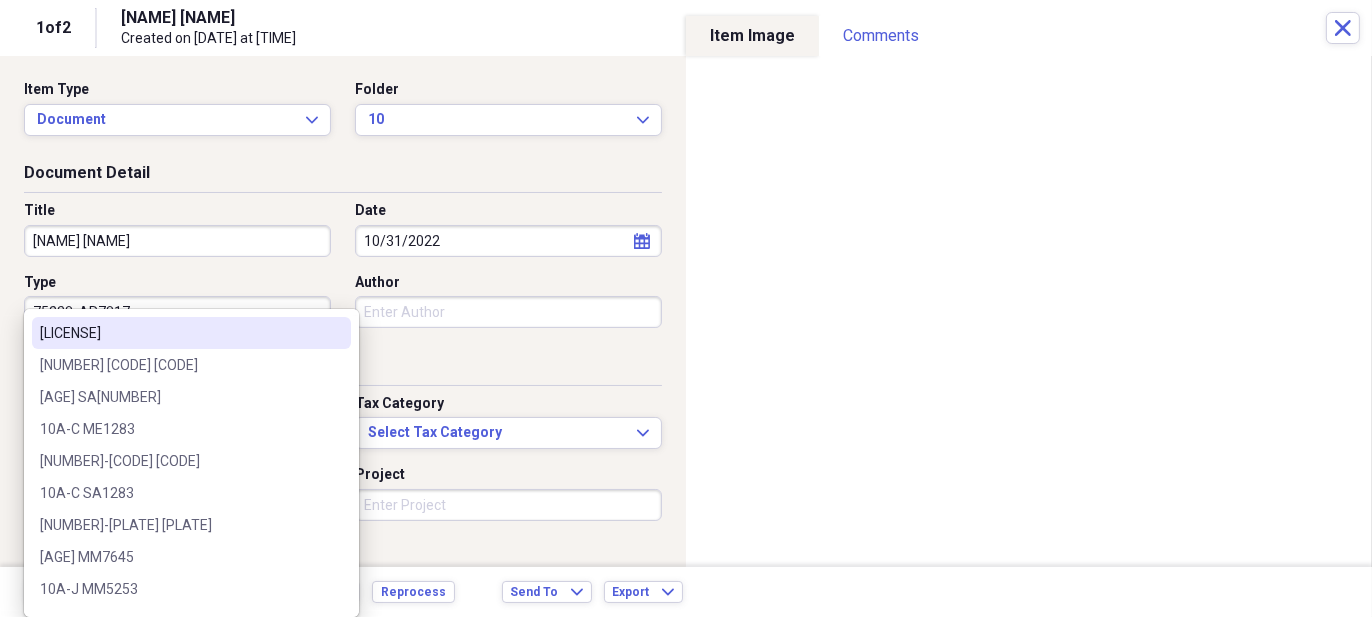 click on "Title [FIRST] Date [DATE] calendar Calendar Type 75238 AR7817 Author" at bounding box center (343, 272) 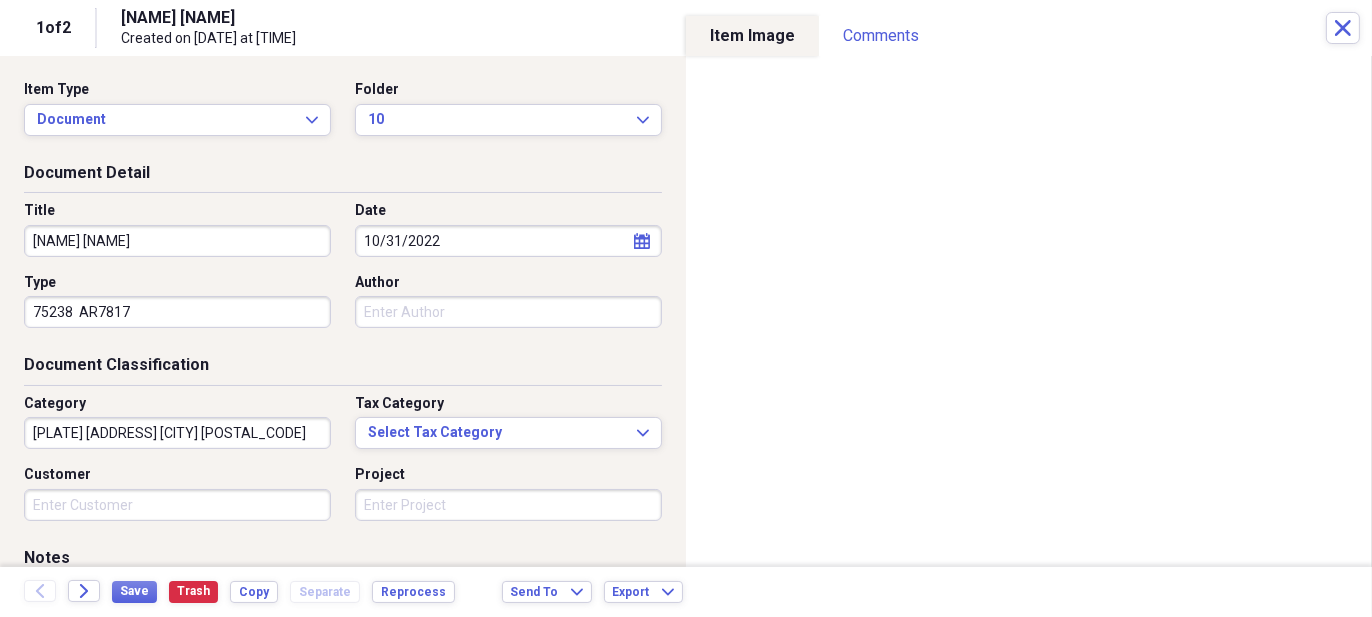click on "Organize My Files Collapse Unfiled Needs Review Unfiled All Files Unfiled Unfiled Unfiled Saved Reports Collapse My Cabinet Mary Add Folder Collapse Open Folder CLOSED DOCUMENT Add Folder Expand Folder 2015 Add Folder Expand Folder 2016 Add Folder Expand Folder 2017 Add Folder Expand Folder 2018 Add Folder Expand Folder 2019 Add Folder Expand Folder 2020 Add Folder Expand Folder 2021 Add Folder Expand Folder 2022 Add Folder Expand Folder 2023 Add Folder Expand Folder 2024 Add Folder Expand Folder 2025 Add Folder Collapse Open Folder CLOSED RECIEPT Add Folder Expand Folder 2015 Add Folder Expand Folder 2016 Add Folder Expand Folder 2017 Add Folder Expand Folder 2018 Add Folder Expand Folder 2019 Add Folder Expand Folder 2020 Add Folder Expand Folder 2021 Add Folder Expand Folder 2022 Add Folder Expand Folder 2023 Add Folder Expand Folder 2024 Add Folder Collapse Open Folder 2025 Add Folder Folder 01 Add Folder Folder 02 Add Folder Folder 03 Add Folder Folder 04 Add Folder Folder 05 Add Folder Folder 06 Folder" at bounding box center [686, 308] 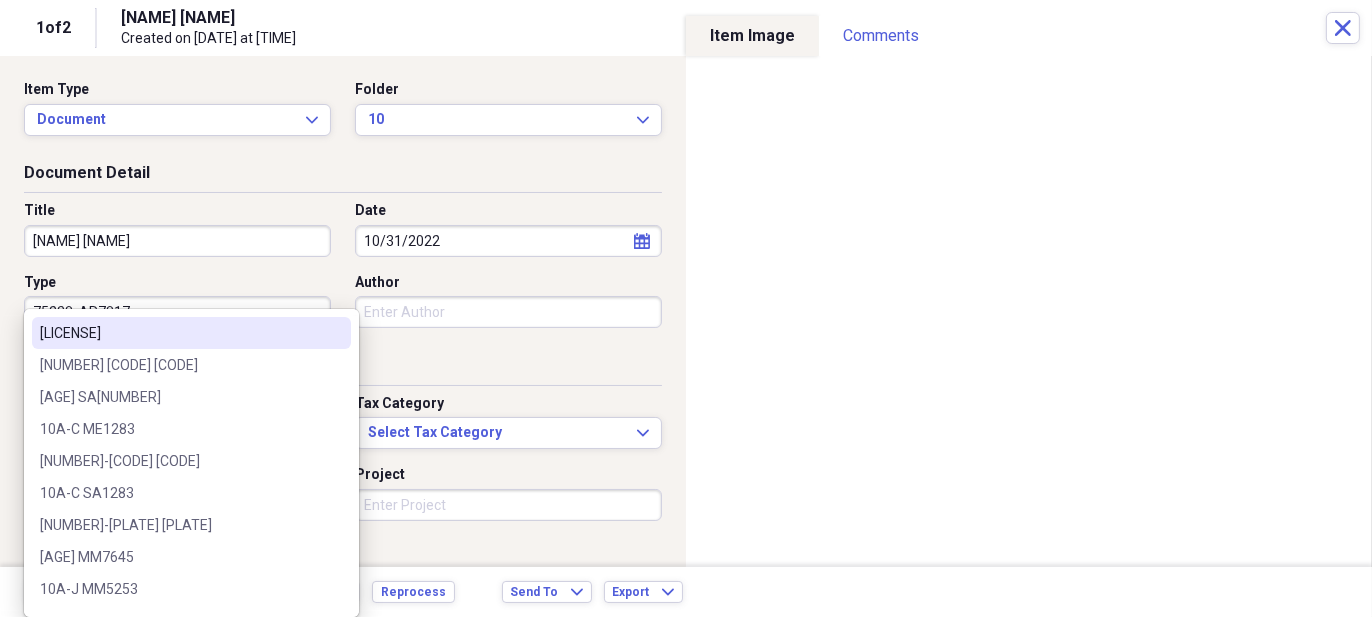 click on "0Q AR[NUMBER] [STATE] SA[NUMBER] 10A-B SA[NUMBER] 10A-C ME[NUMBER] 10A-C MI[NUMBER] 10A-C SA[NUMBER] 10A-C MM[NUMBER] 10A-G MM[NUMBER] 10A-J MM[NUMBER] 10A-J SA[NUMBER] 10A-K MM[NUMBER] 10AB MI[NUMBER] 10AC NA[NUMBER] 10AC AR[NUMBER] 10AG MI[NUMBER] 10B AR[NUMBER] 10B-L MI[NUMBER] 10BA MI[NUMBER] 10BW AR[NUMBER] 10D AR[NUMBER] 10DT MI[NUMBER] 10F MI[NUMBER] 10J AR[NUMBER] 10J AR[NUMBER] 10K MI[NUMBER] 10K MI[NUMBER] 10M MI[NUMBER] 10M MI[NUMBER] 10M MM[NUMBER] 10M NA[NUMBER] 10N MI[NUMBER] 10P MM[NUMBER] 10Q AR[NUMBER] 10R MI[NUMBER] 10S ME[NUMBER] 10S AR[NUMBER] 10S MI[NUMBER] 10S SA[NUMBER] 10T MI[NUMBER] 10T SA[NUMBER] 10T MI[NUMBER] 10U M[NUMBER] 10W MI[NUMBER] 10W SA[NUMBER] 10W MI[NUMBER] 10X AR[NUMBER] 10X AR[NUMBER] 10X MI[NUMBER] 10X 0[NUMBER] 10X MI[NUMBER] 10X MI[NUMBER] 11 A-Y SA[NUMBER] 11 A-Y MI[NUMBER] 11A SA[NUMBER] 11A MI[NUMBER] 11A NA[NUMBER] 11A-A NA[NUMBER] 11A-A MI[NUMBER] 11A-B MM[NUMBER] 11A-B SA[NUMBER] 11A-C MI[NUMBER] 11A-C SA[NUMBER] 11A-D MM[NUMBER] 11A-M ME[NUMBER] 11A-V SA[NUMBER] 11A-V M[NUMBER] 11A-X EM[NUMBER] 11A-Y 11A-Y MI[NUMBER] 11A-Y MI[NUMBER]" at bounding box center (191, 463) 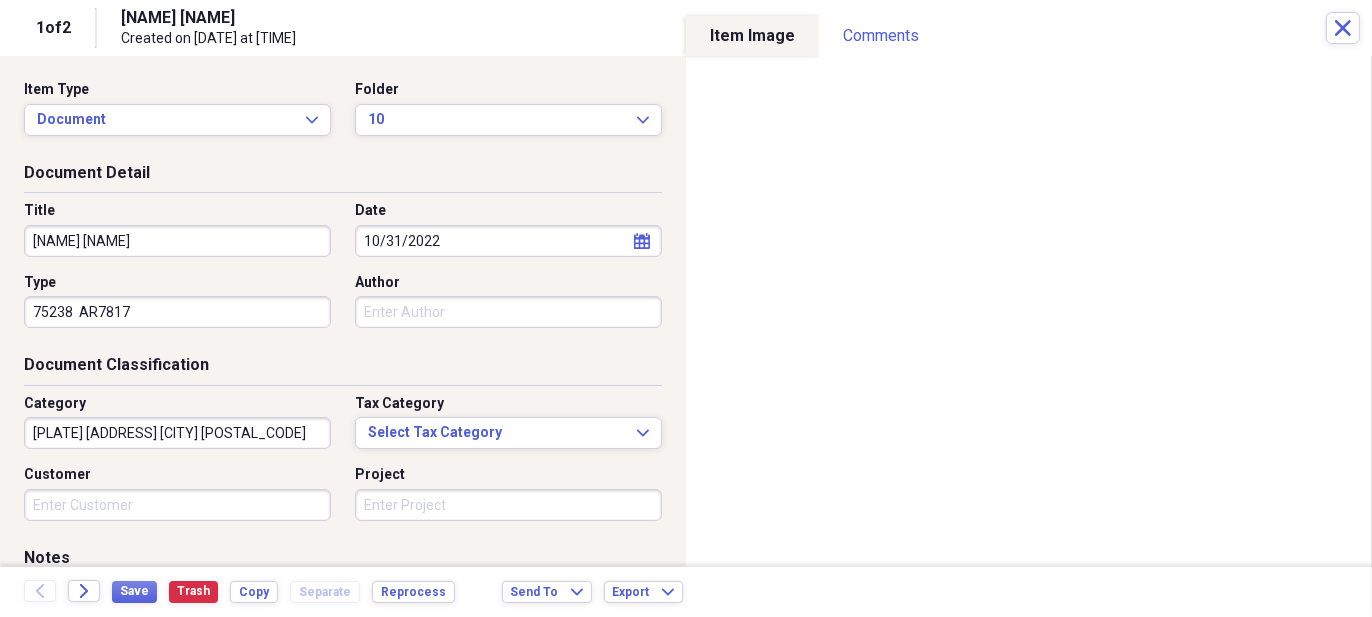 click on "75238  AR7817" at bounding box center (177, 312) 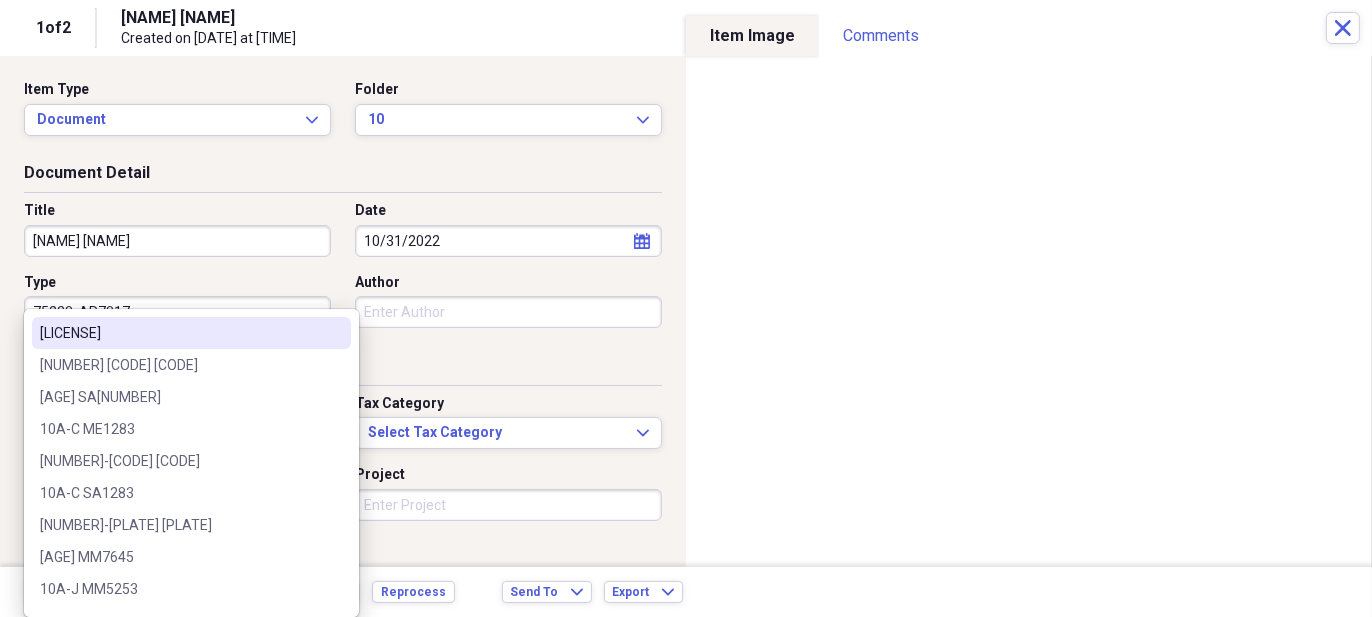 click on "[LICENSE]" at bounding box center (191, 333) 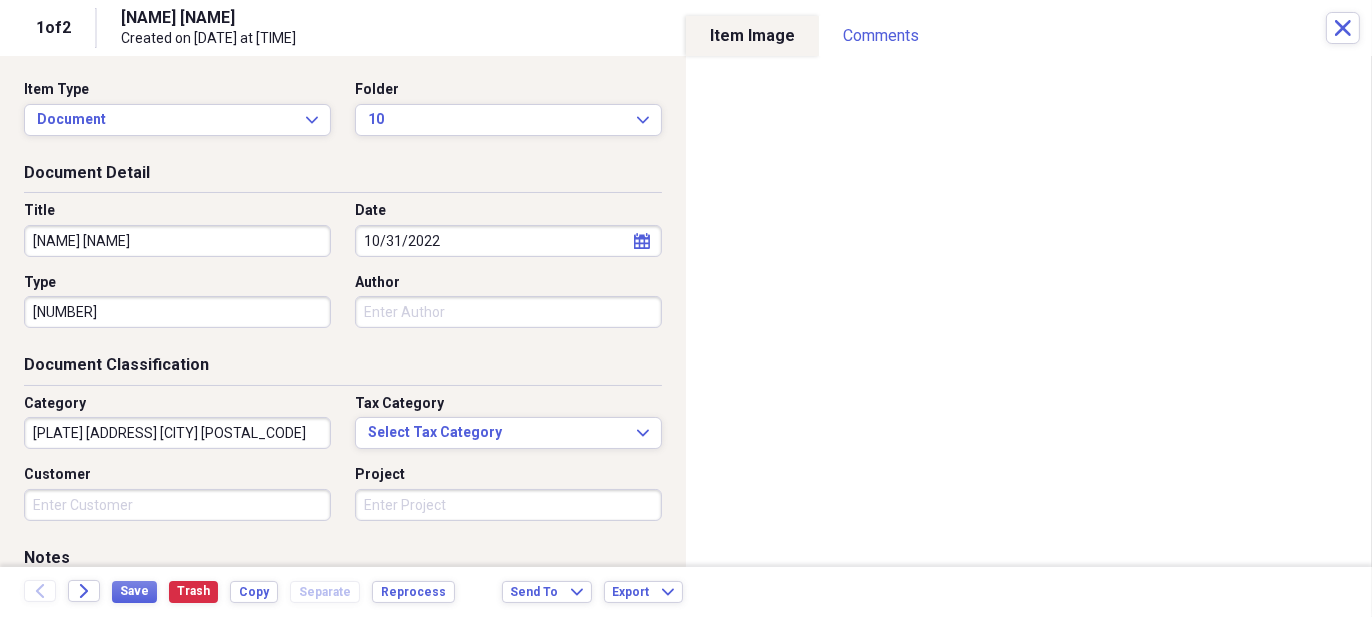 type on "0" 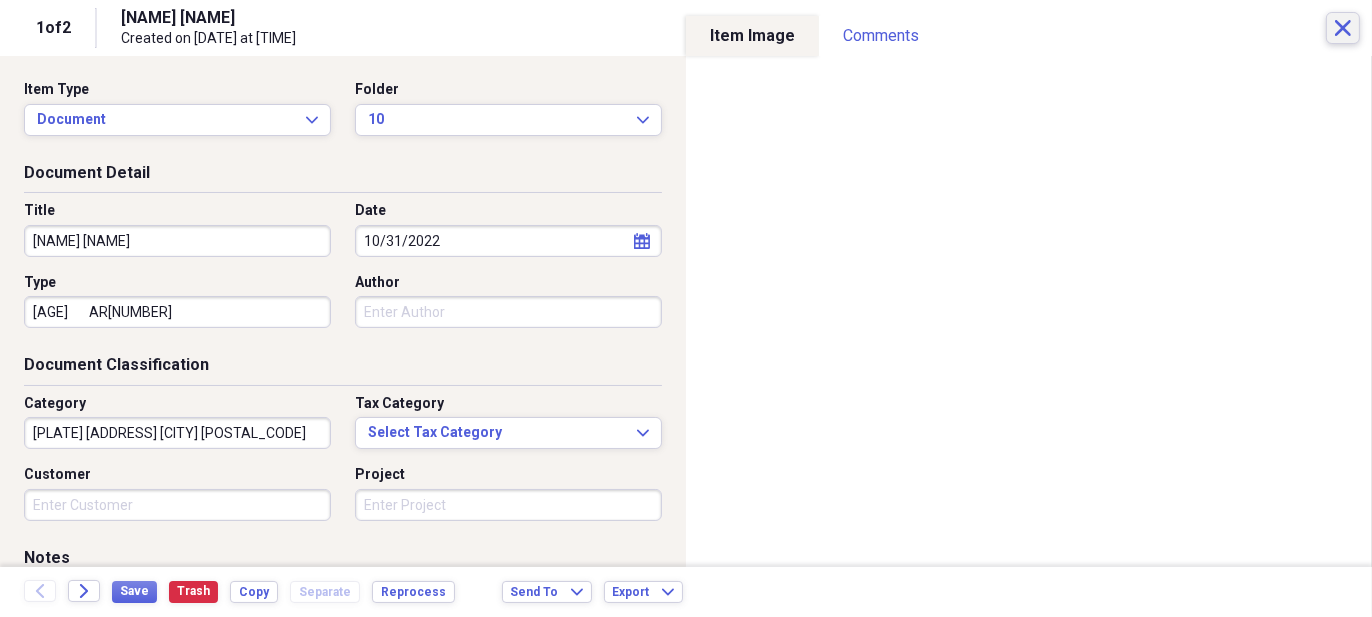 type on "[AGE]       AR[NUMBER]" 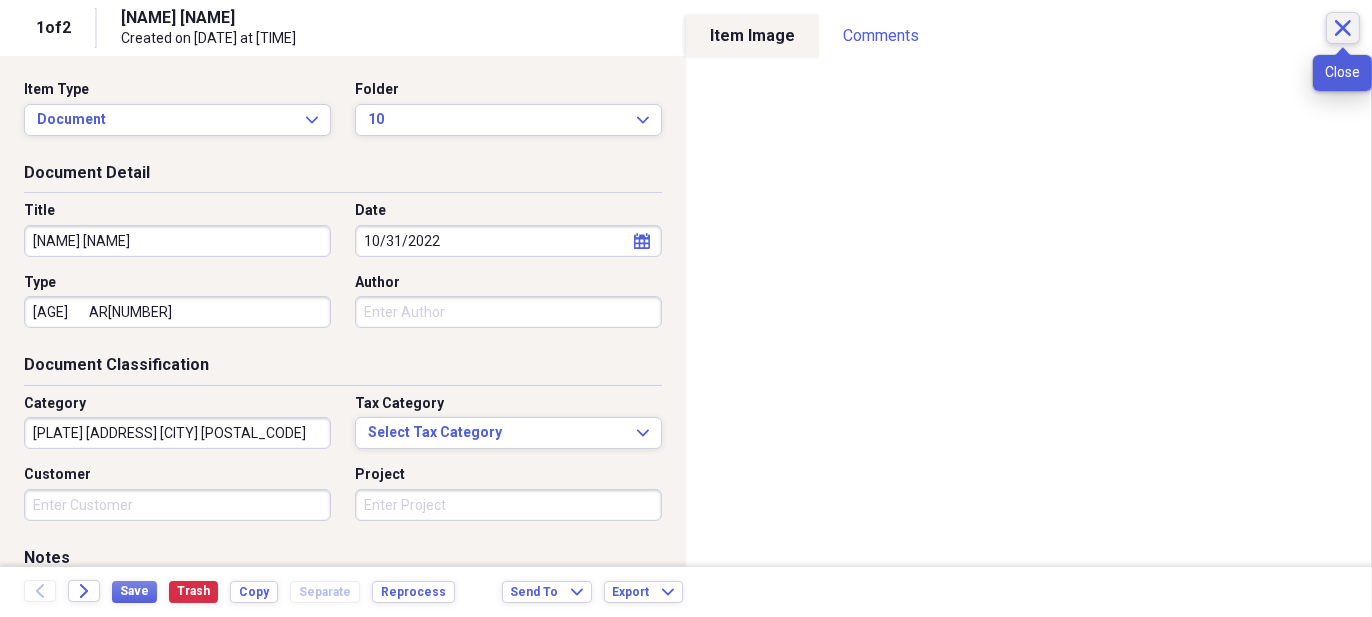 click on "Close" 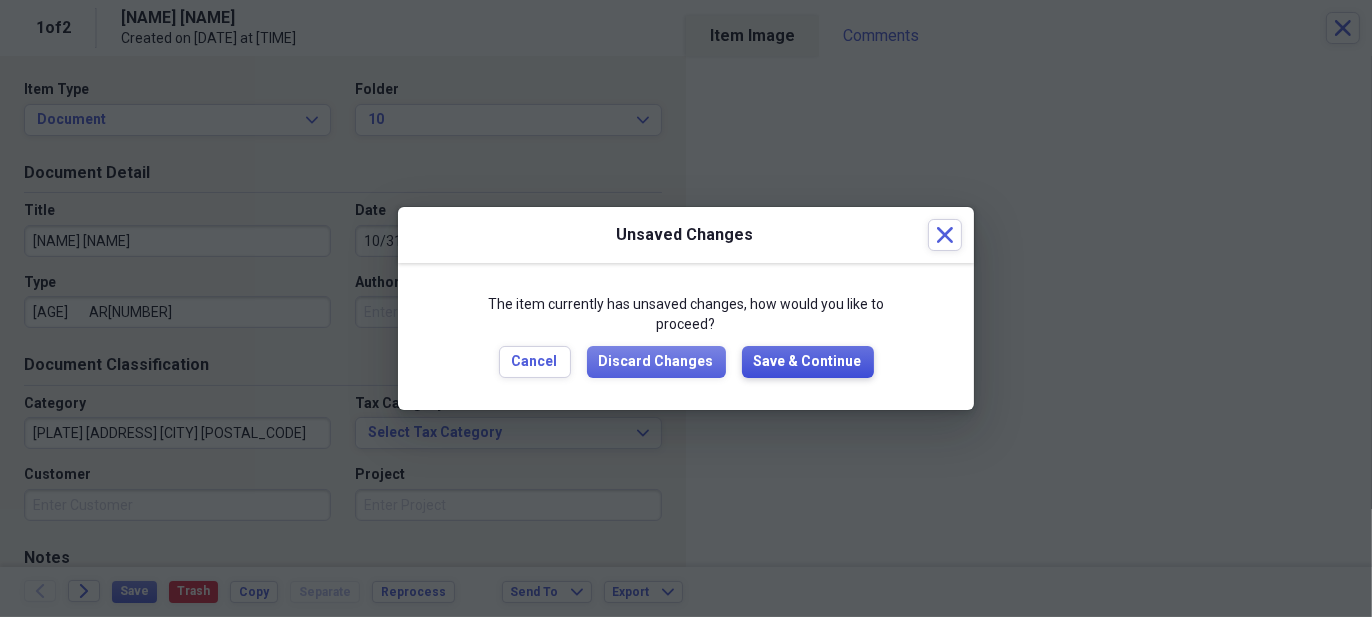 click on "Save & Continue" at bounding box center [808, 362] 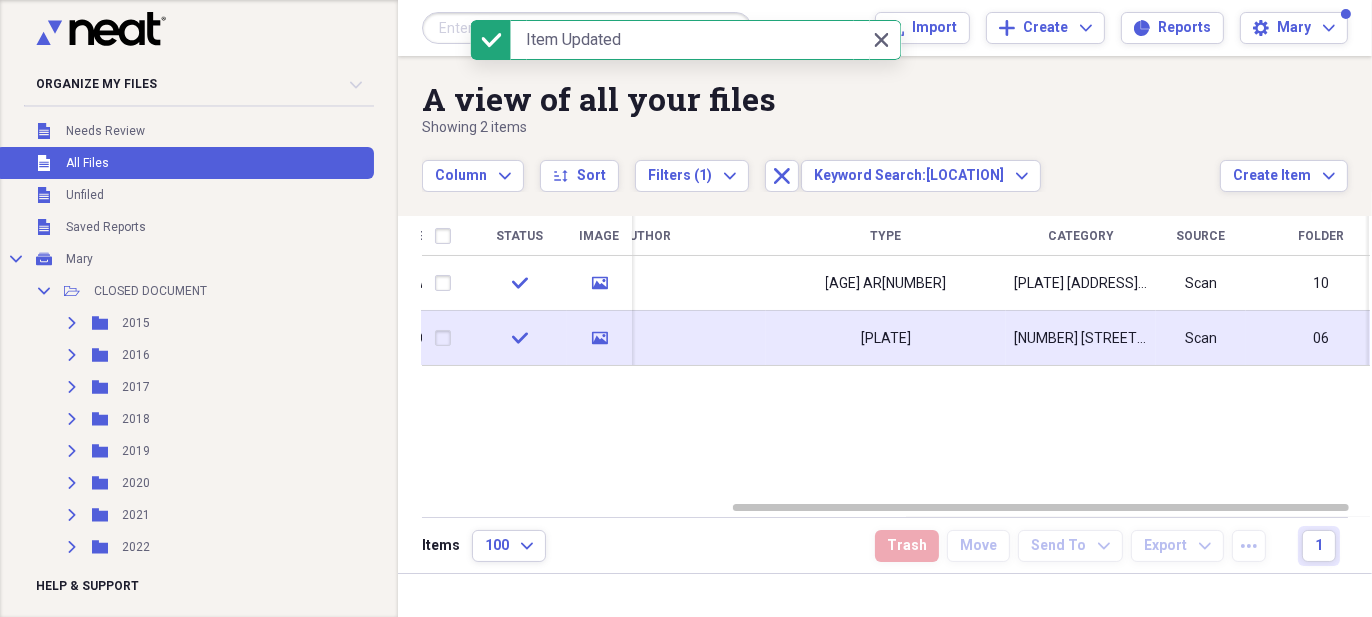 click on "[NUMBER] [STREET] , [CITY] , [STATE] , [POSTAL_CODE]" at bounding box center [1081, 339] 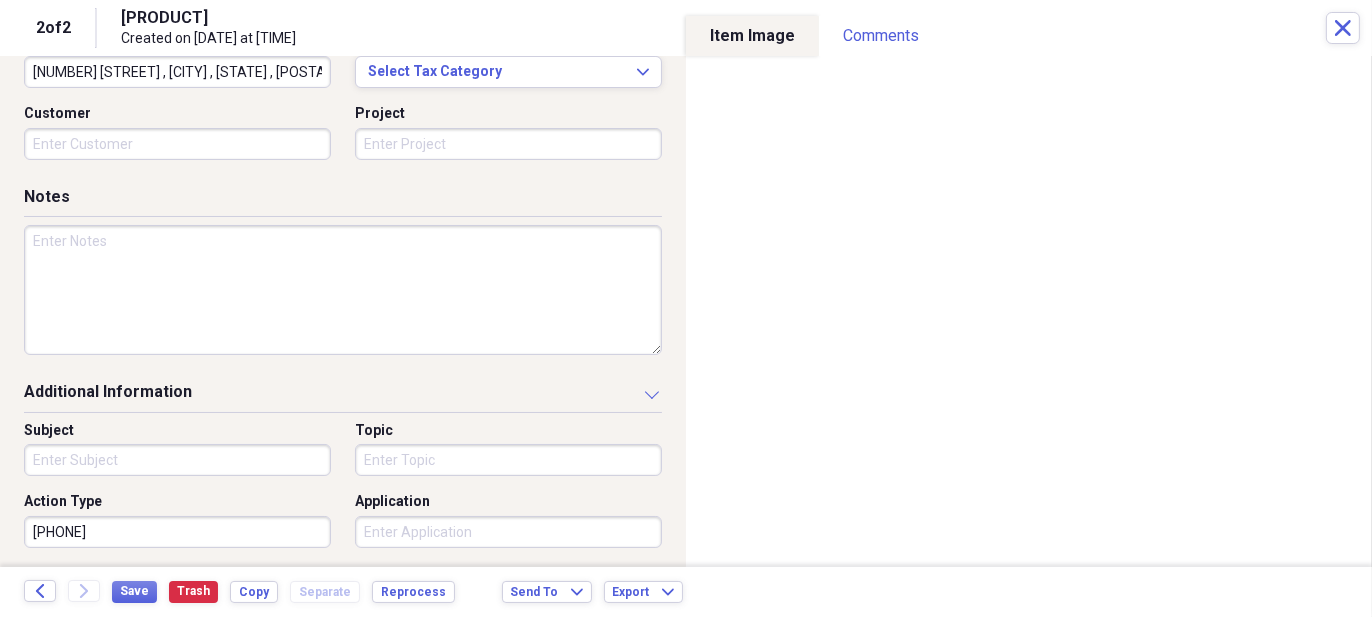 scroll, scrollTop: 447, scrollLeft: 0, axis: vertical 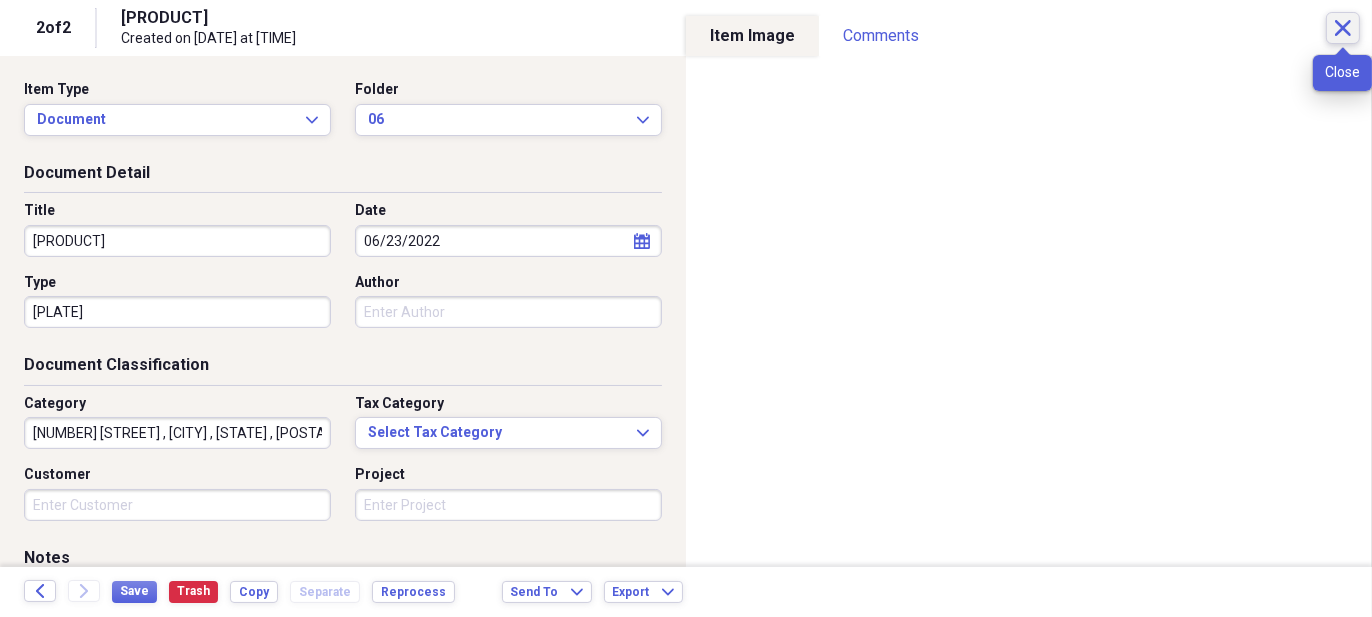 click 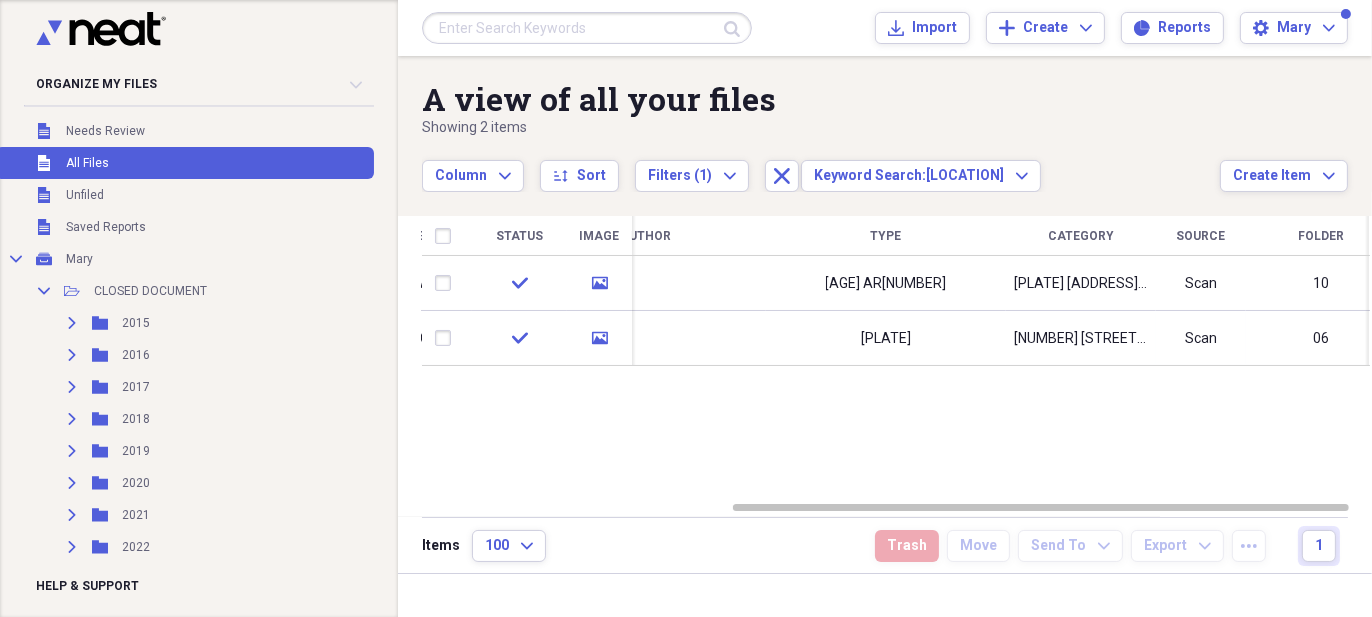 click at bounding box center (587, 28) 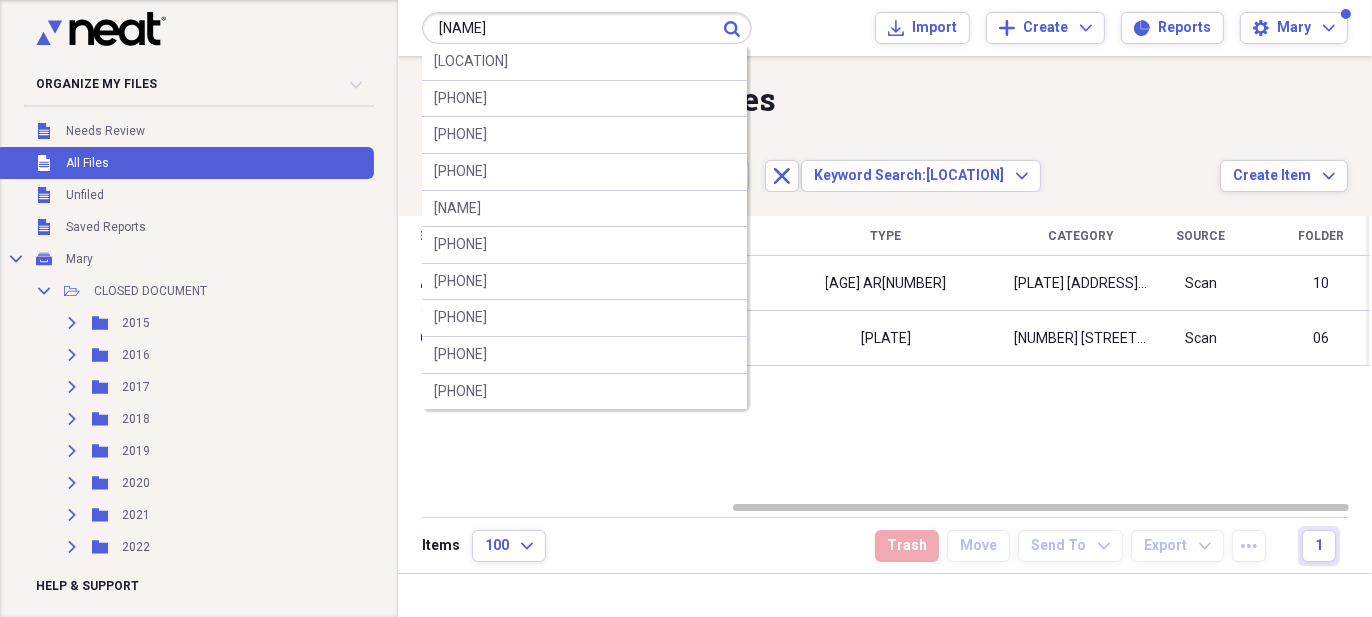 type on "[NAME]" 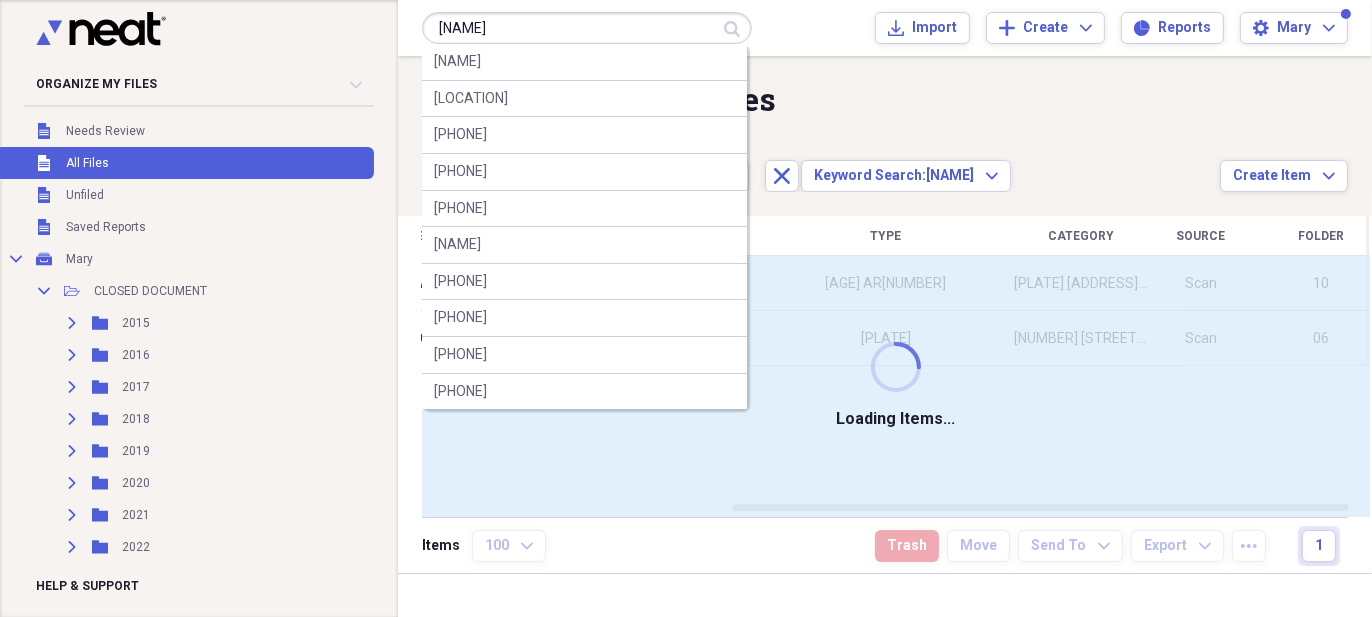 type 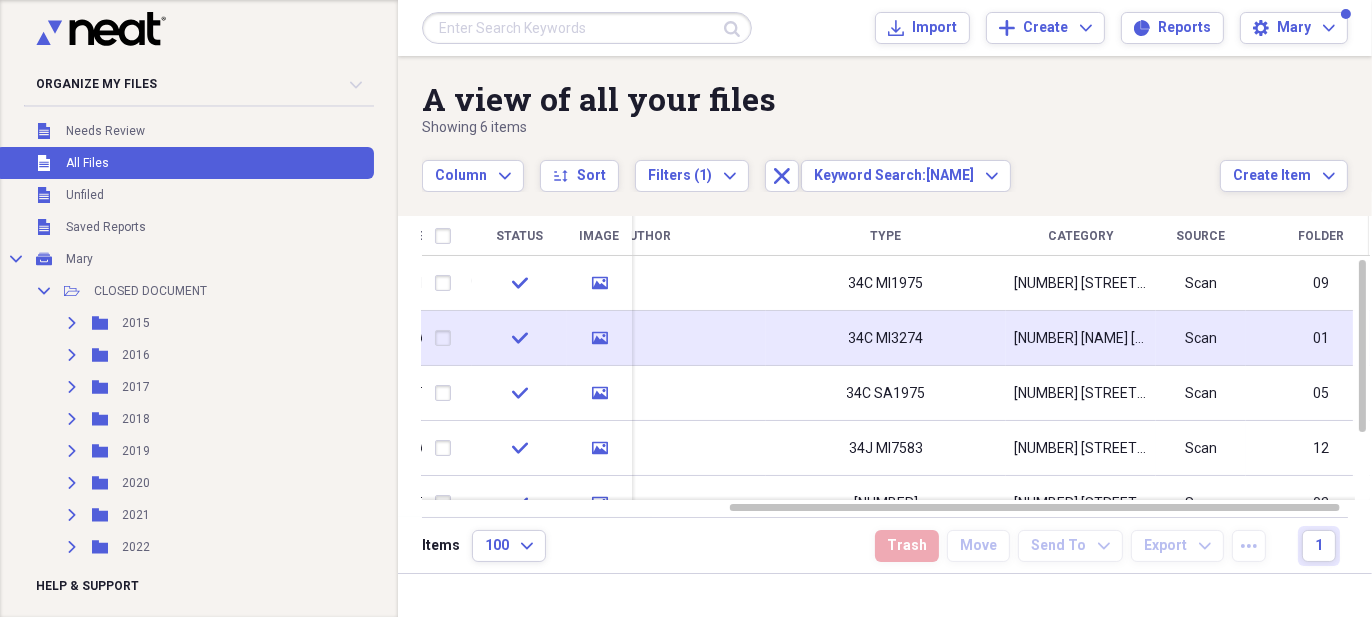 click on "[NUMBER] [NAME] [CITY]  [POSTAL_CODE]" at bounding box center [1081, 338] 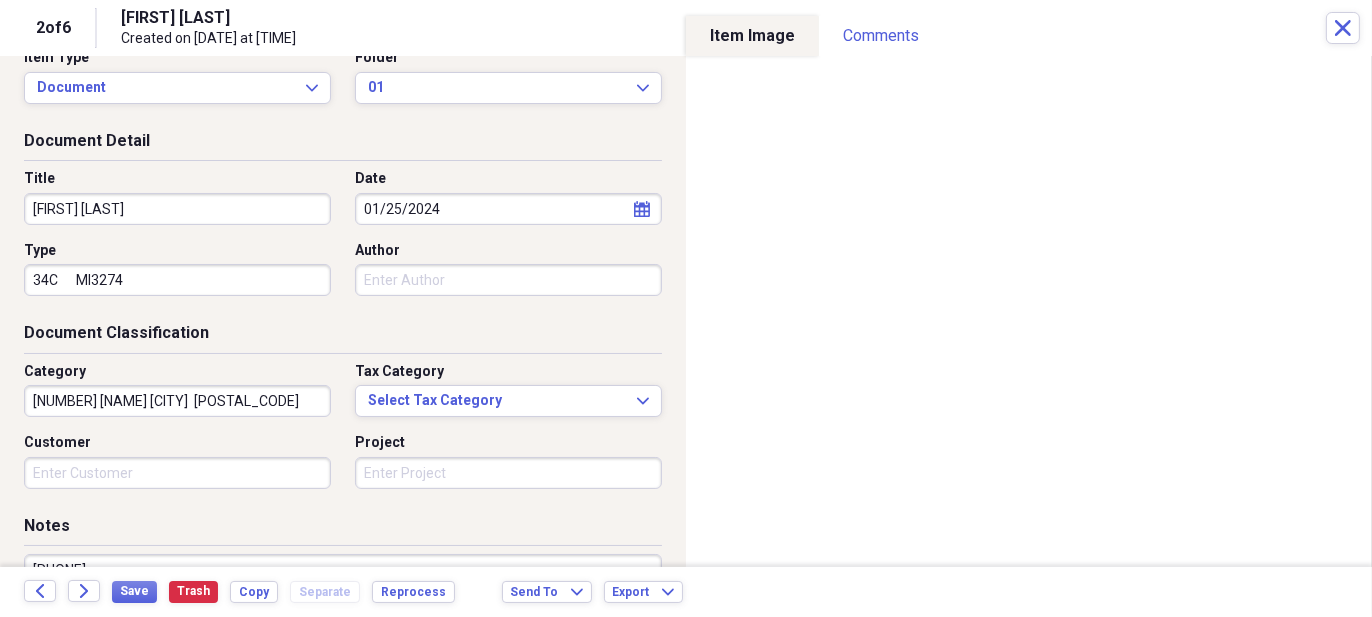 scroll, scrollTop: 0, scrollLeft: 0, axis: both 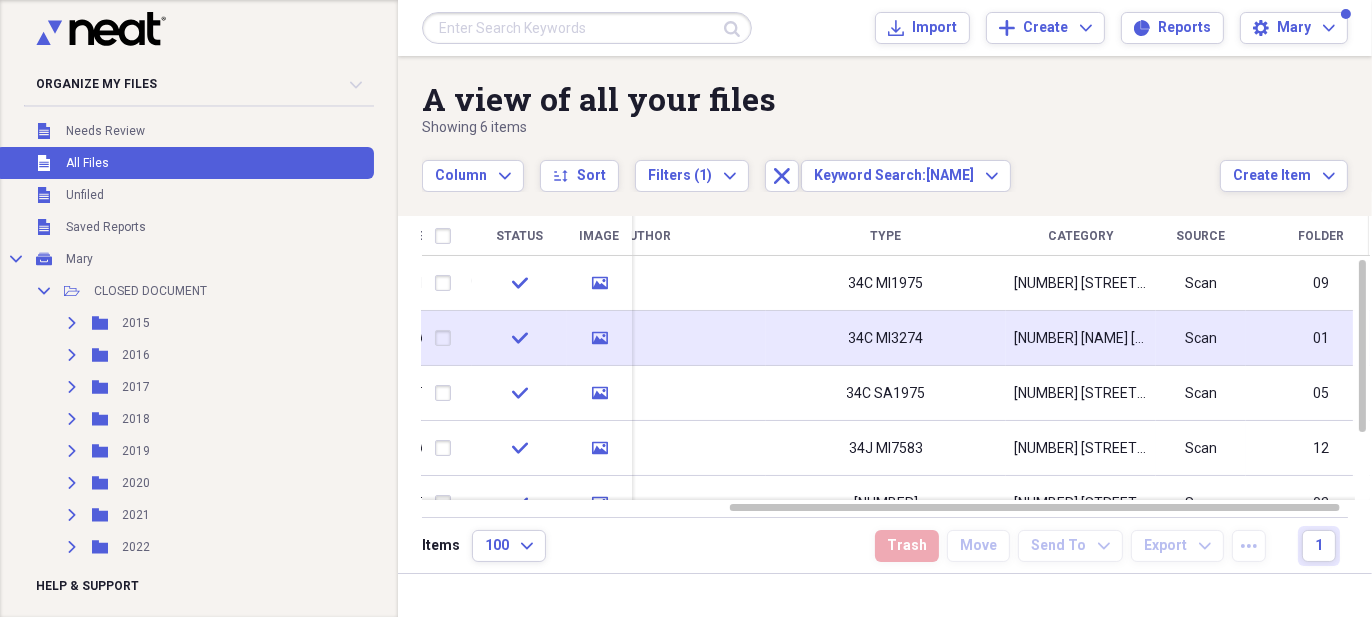 click on "34C      MI3274" at bounding box center [886, 338] 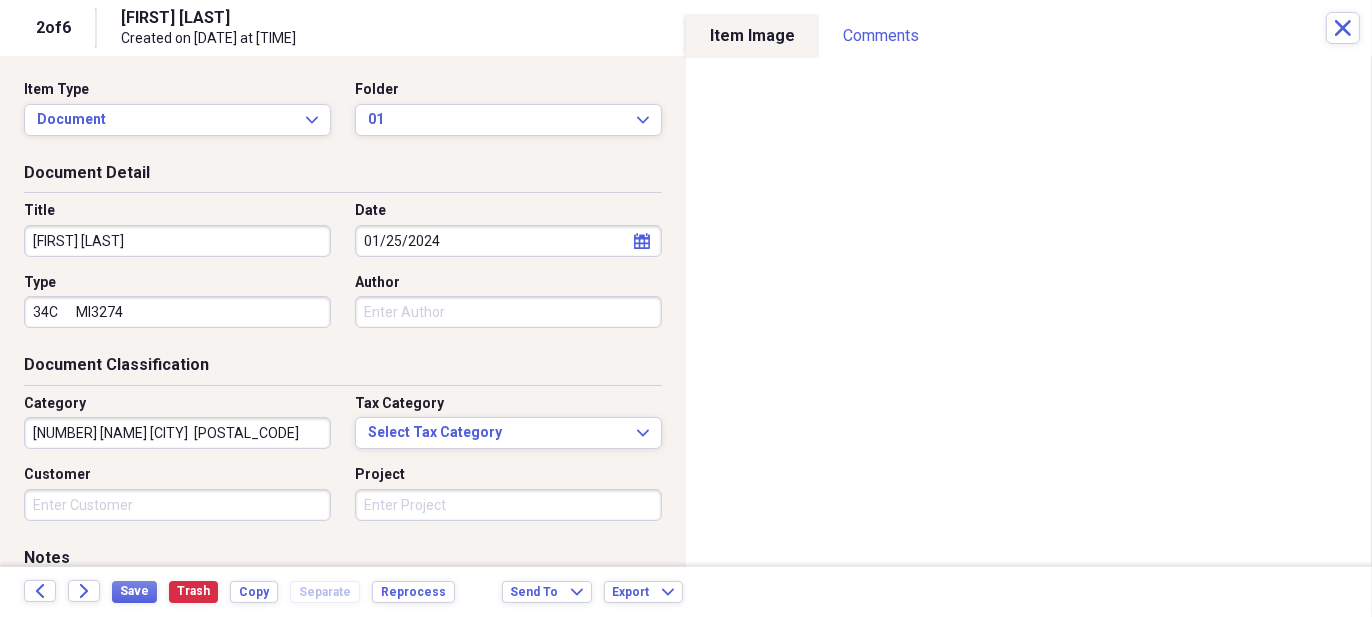 click on "[FIRST] [LAST]" at bounding box center [177, 241] 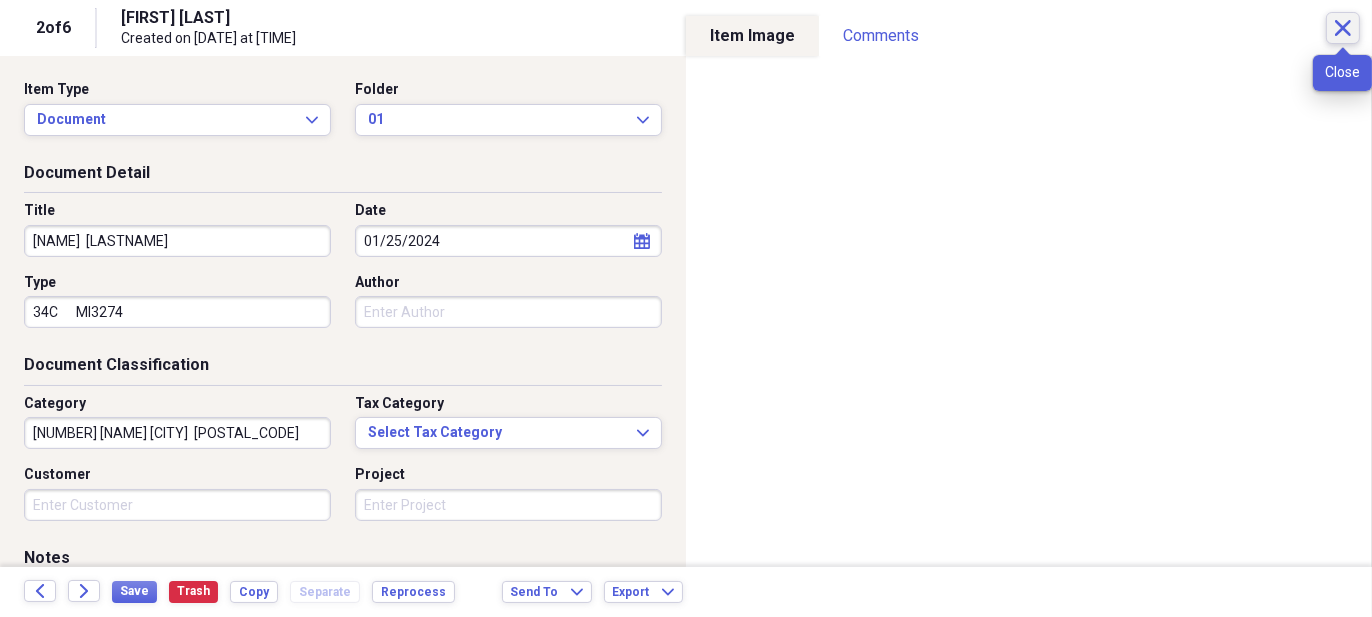 type on "[NAME]  [LASTNAME]" 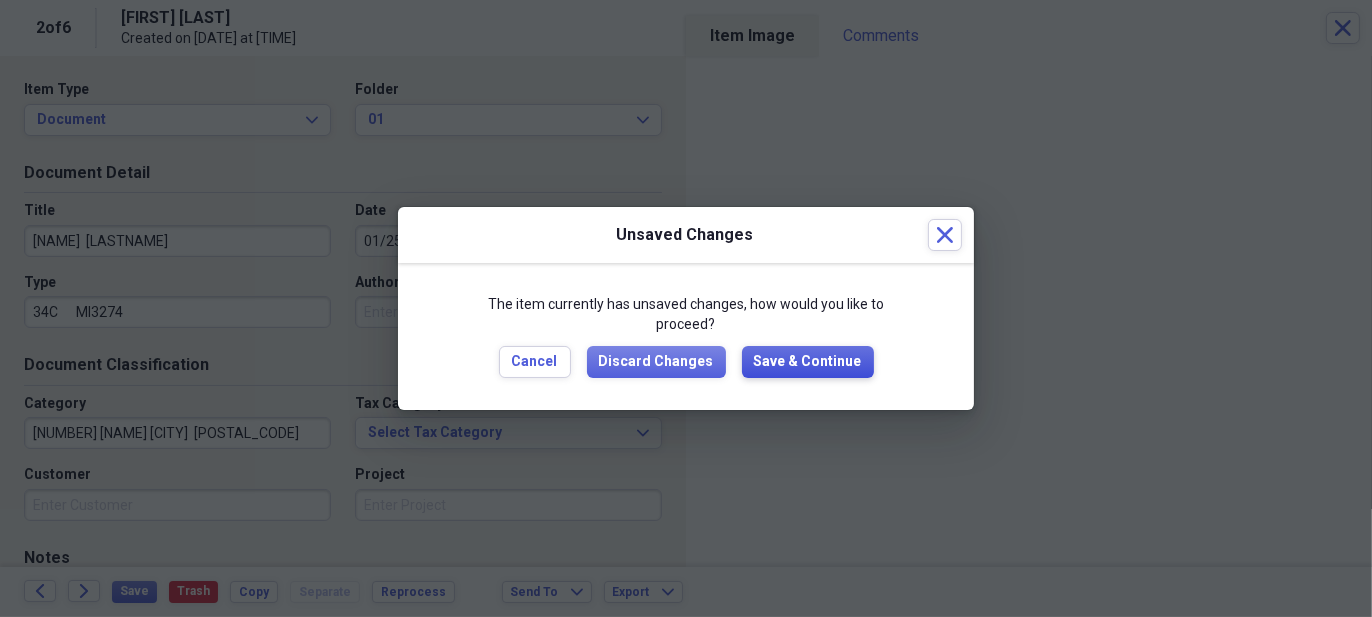 click on "Save & Continue" at bounding box center (808, 362) 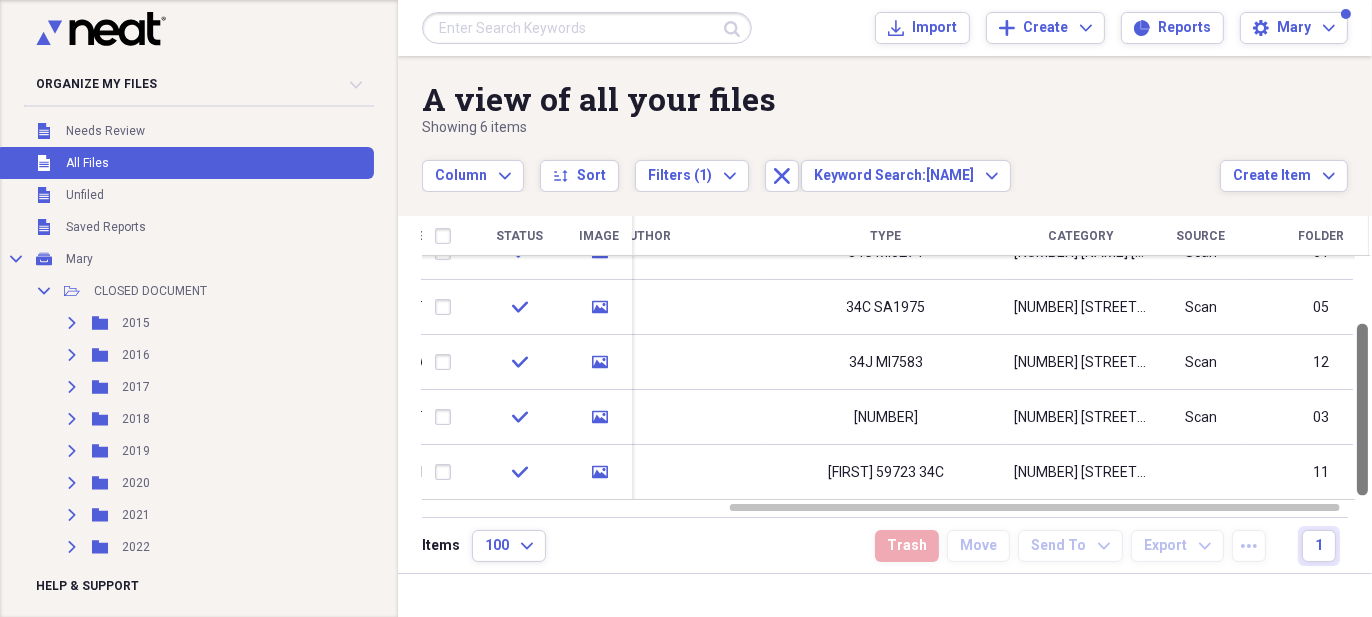 drag, startPoint x: 1370, startPoint y: 291, endPoint x: 1359, endPoint y: 478, distance: 187.32326 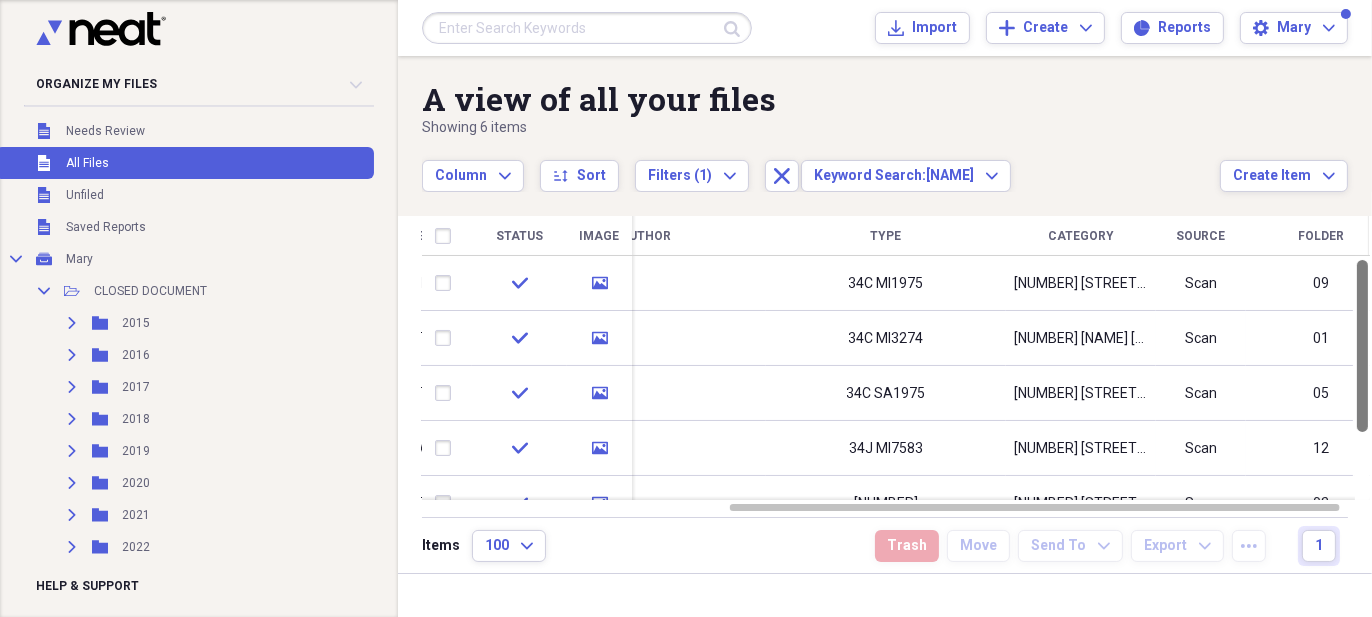 drag, startPoint x: 1370, startPoint y: 404, endPoint x: 1360, endPoint y: 206, distance: 198.25237 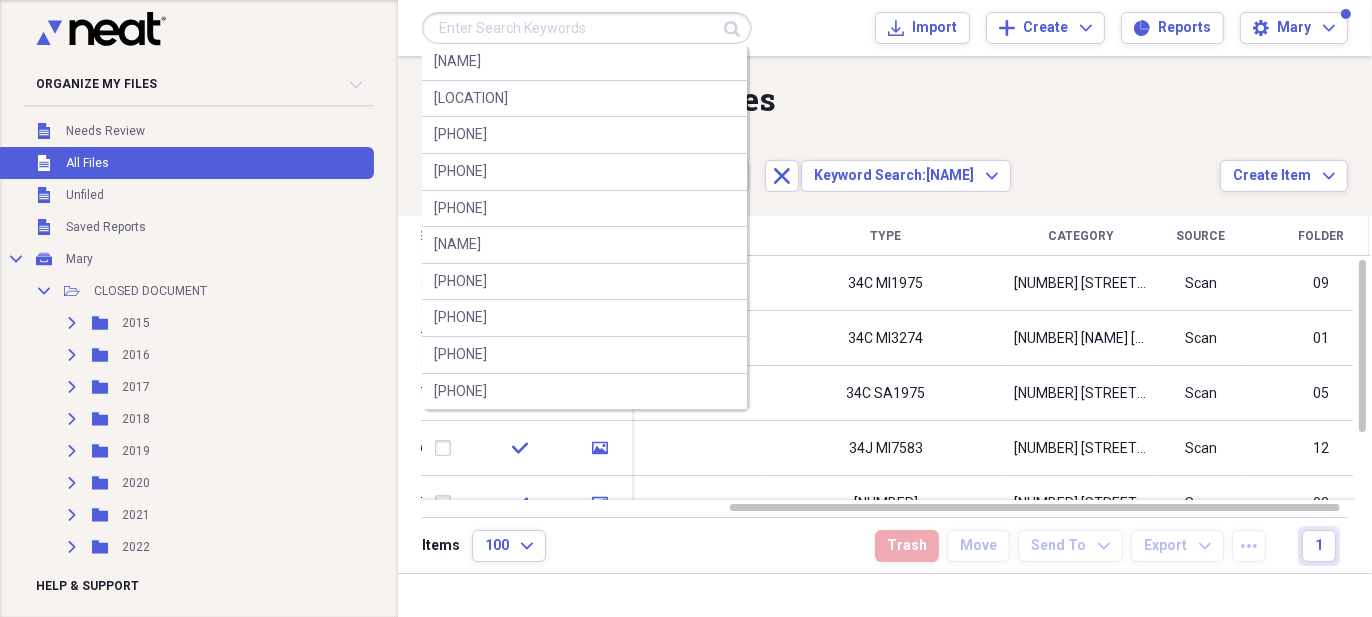 click at bounding box center (587, 28) 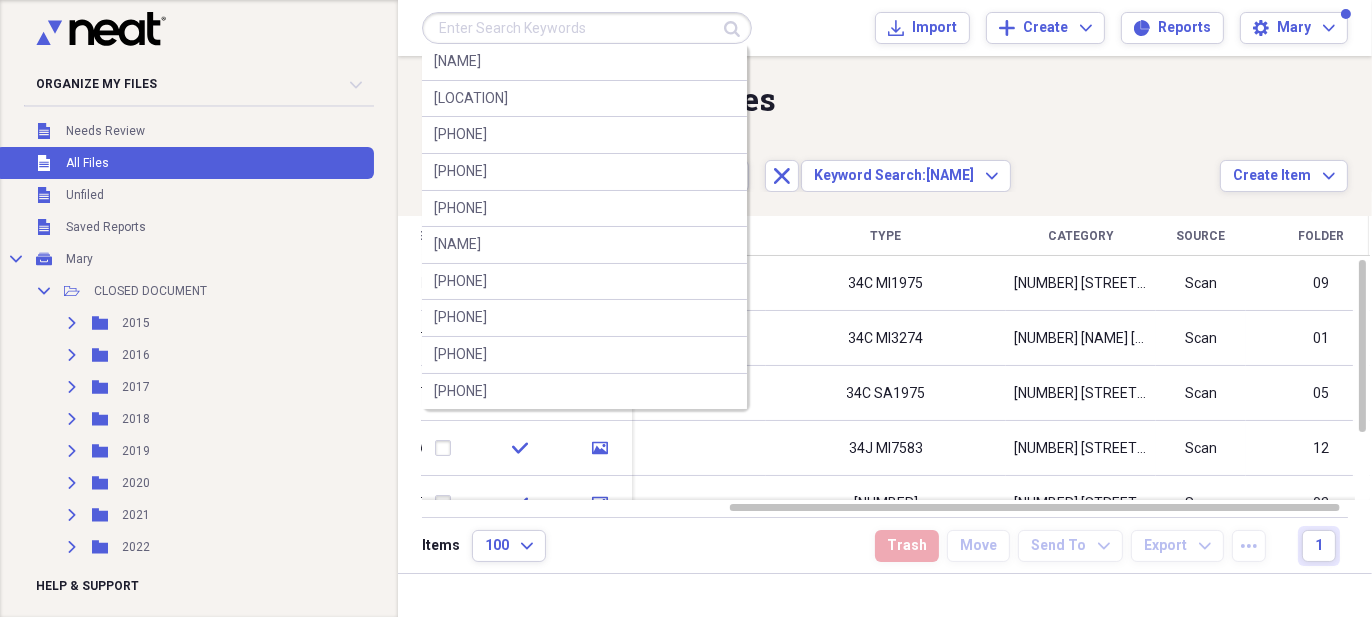 click at bounding box center (587, 28) 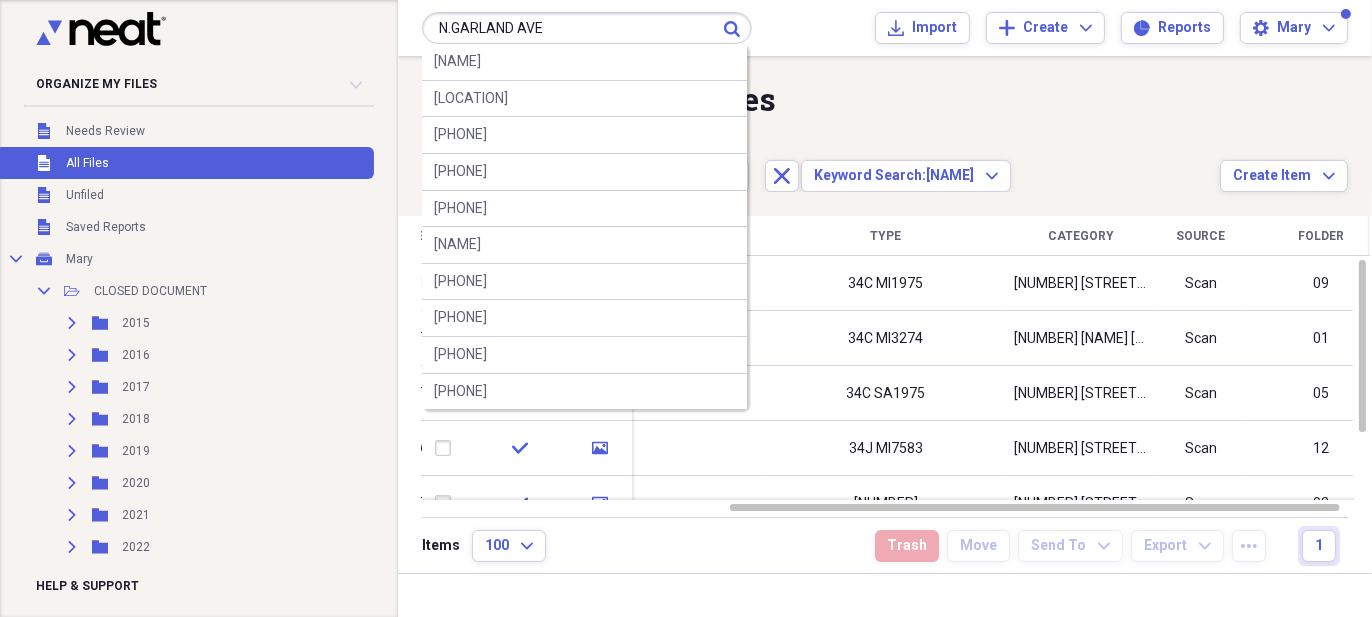 type on "N.GARLAND AVE" 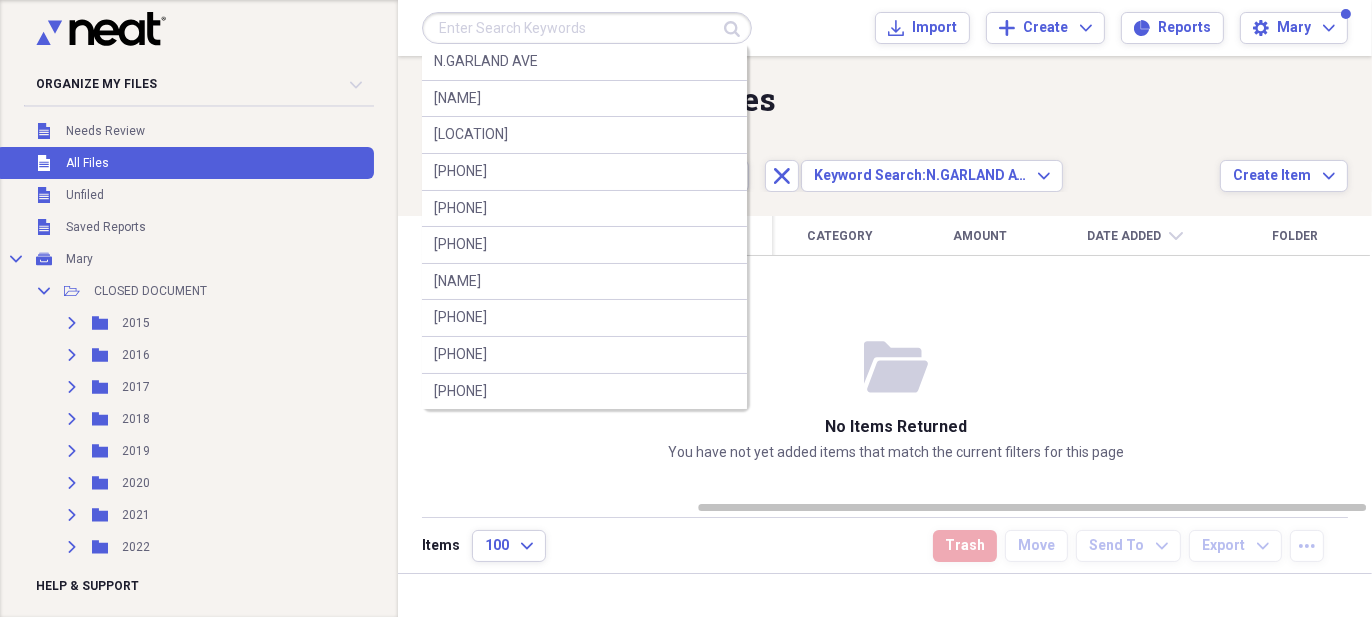 paste on "[PHONE]" 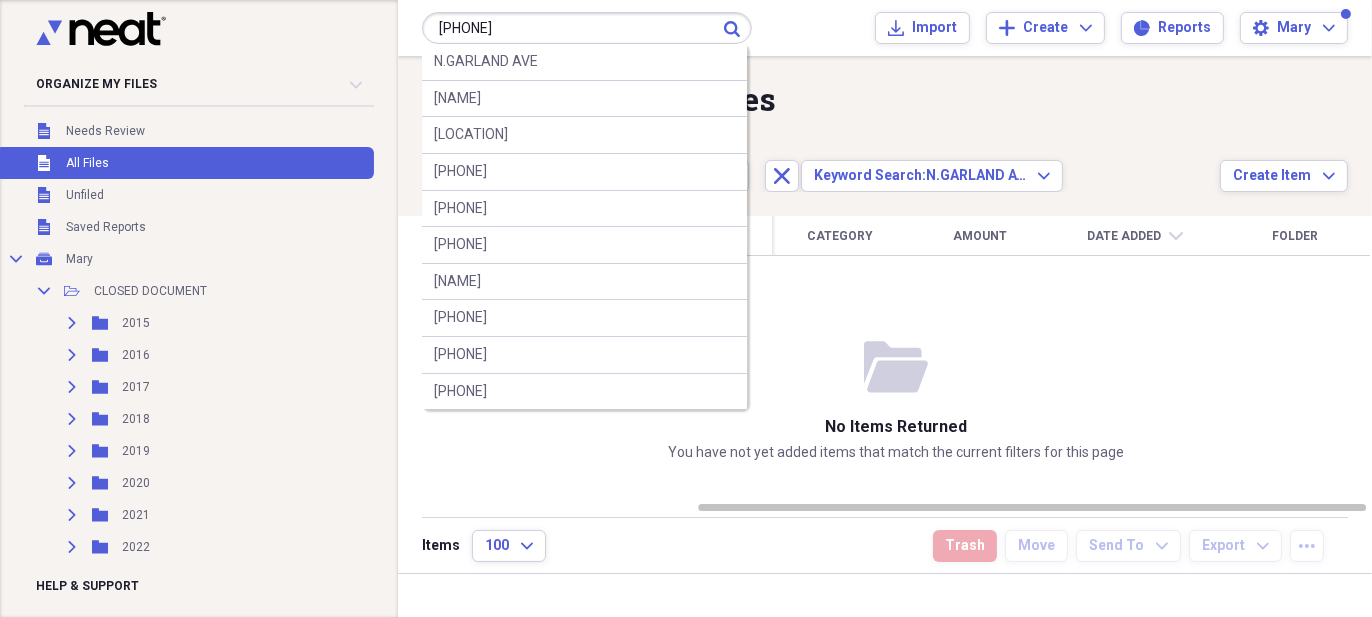 click on "[PHONE]" at bounding box center (587, 28) 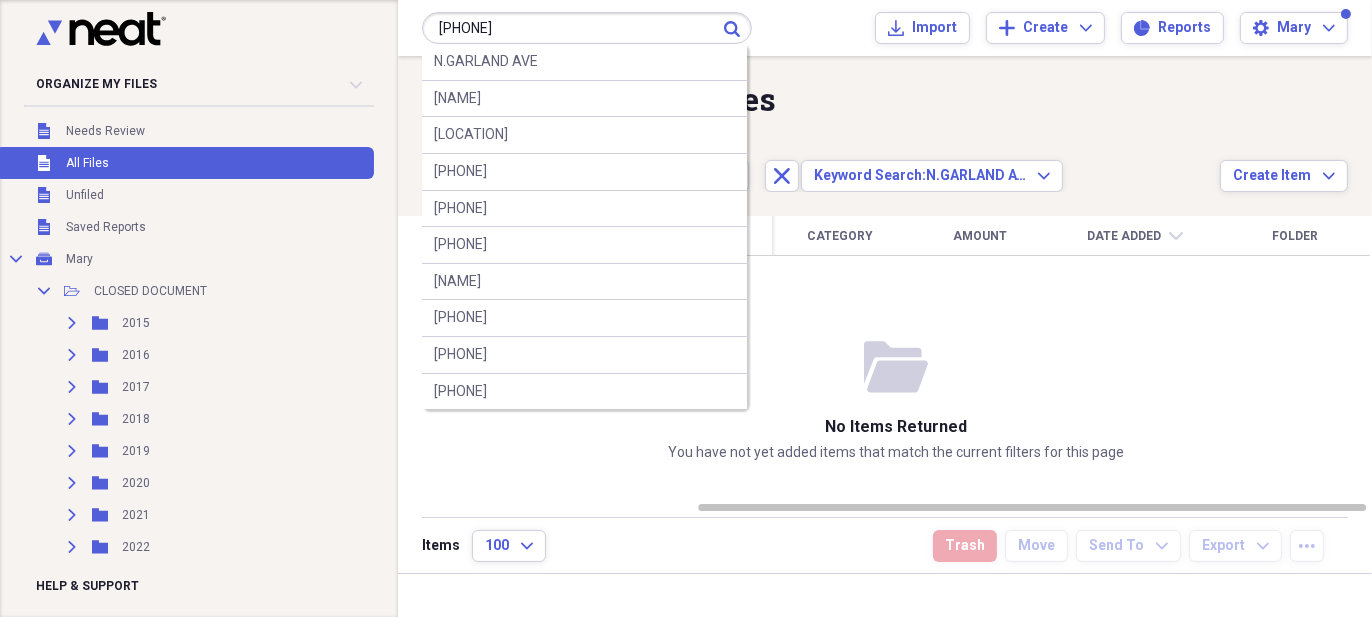 click on "[PHONE]" at bounding box center [587, 28] 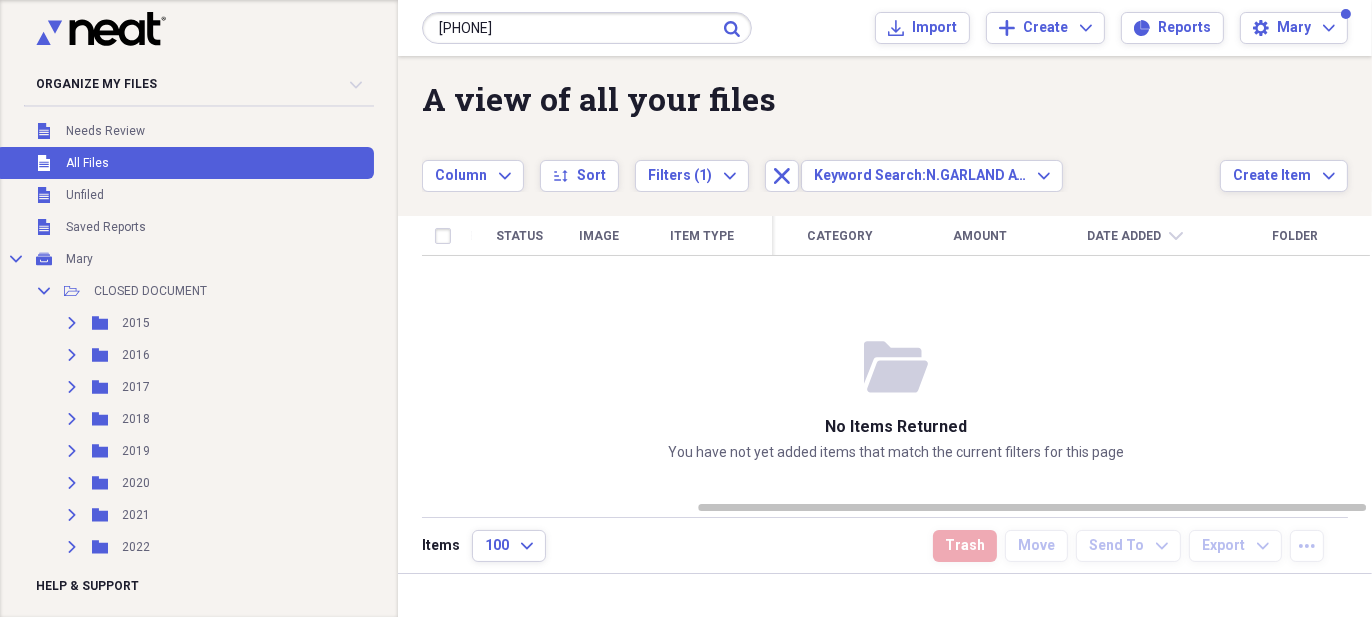click on "Submit" 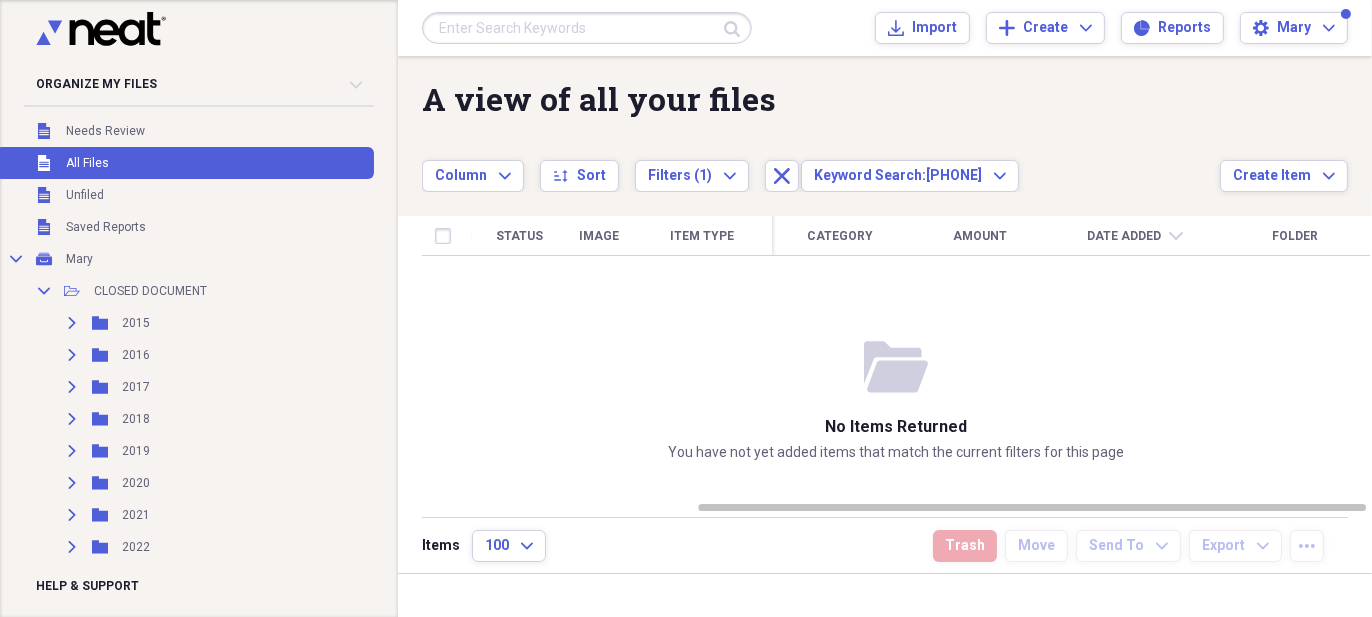 click at bounding box center (587, 28) 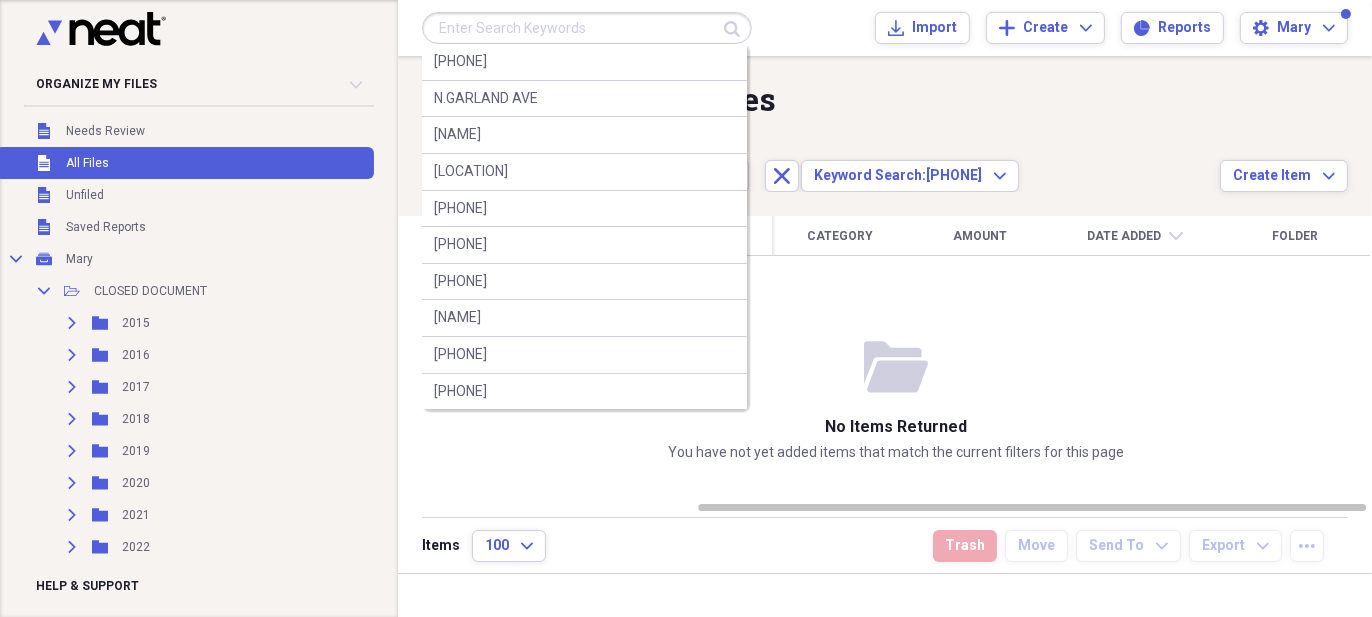 paste on "[NUMBER] [STREET], [CITY], [STATE] [POSTAL_CODE]" 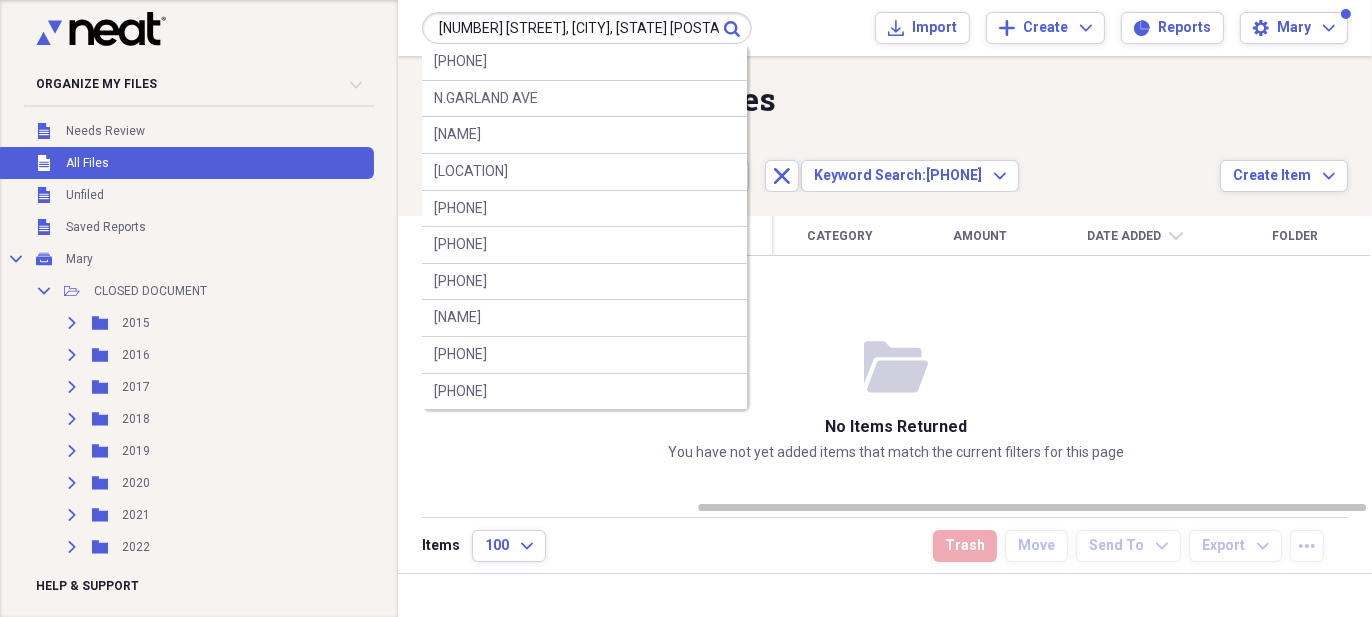 type on "[NUMBER] [STREET], [CITY], [STATE] [POSTAL_CODE]" 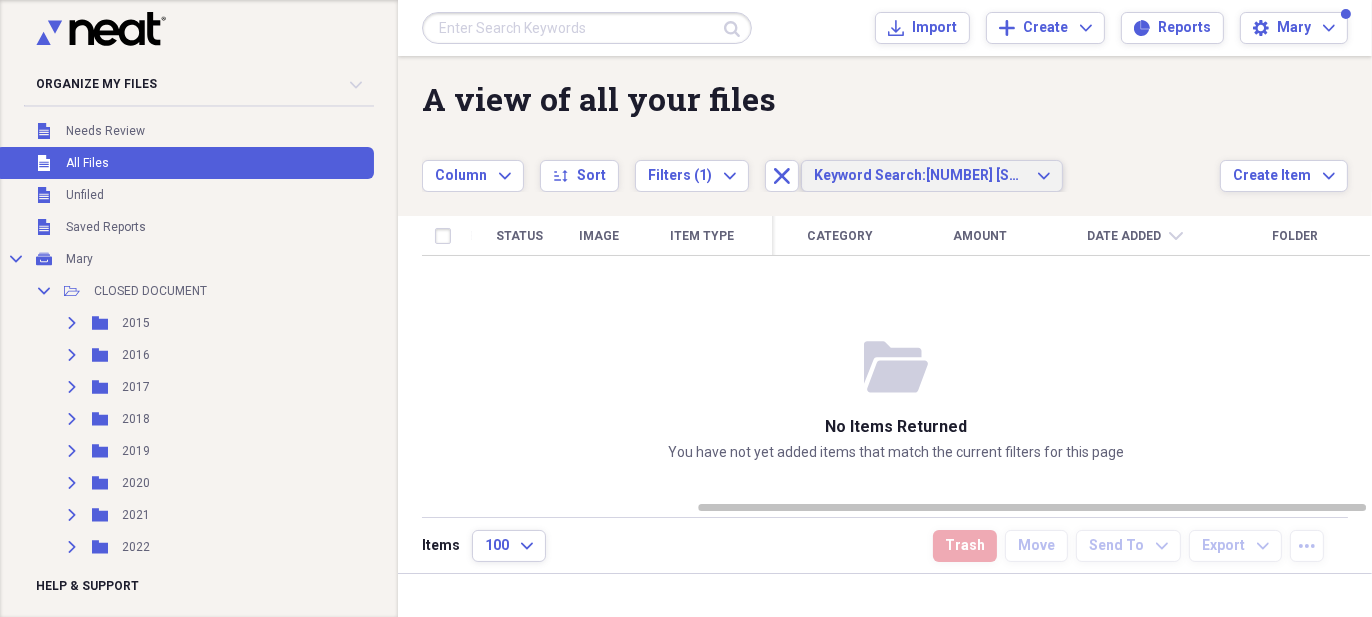 click on "Keyword Search:  10515 [STREET], [CITY], [STATE] [ZIP]" at bounding box center [920, 176] 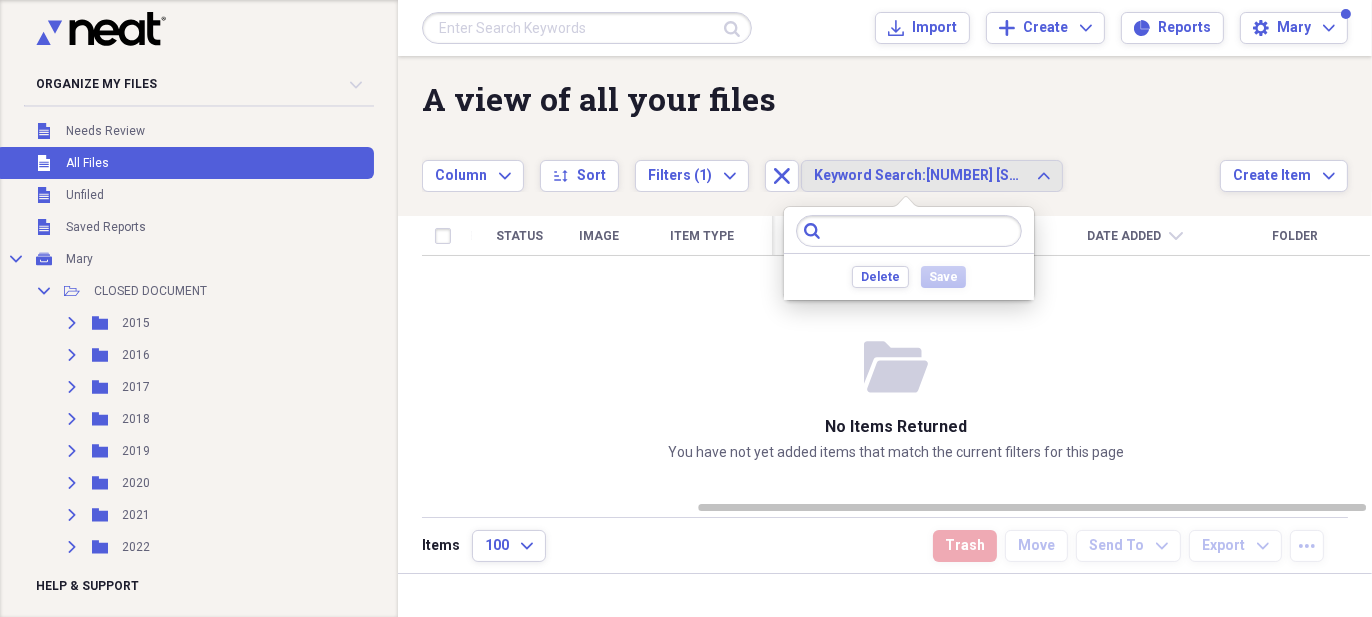 click 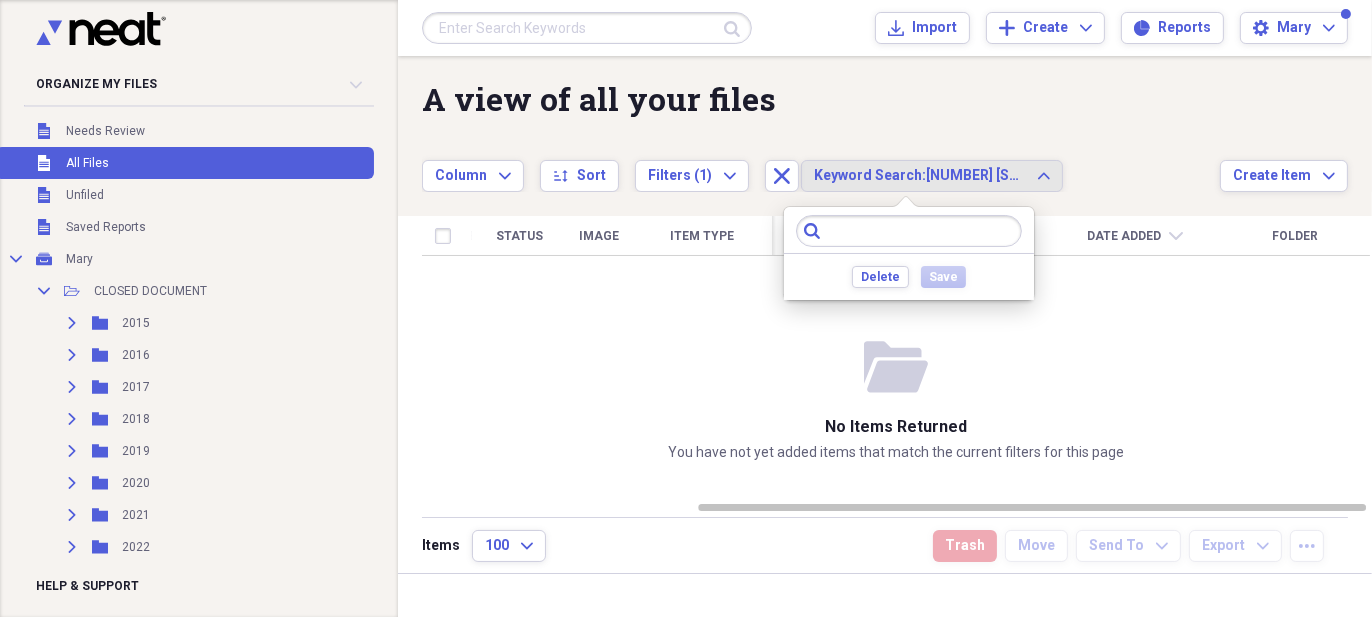 click at bounding box center (909, 231) 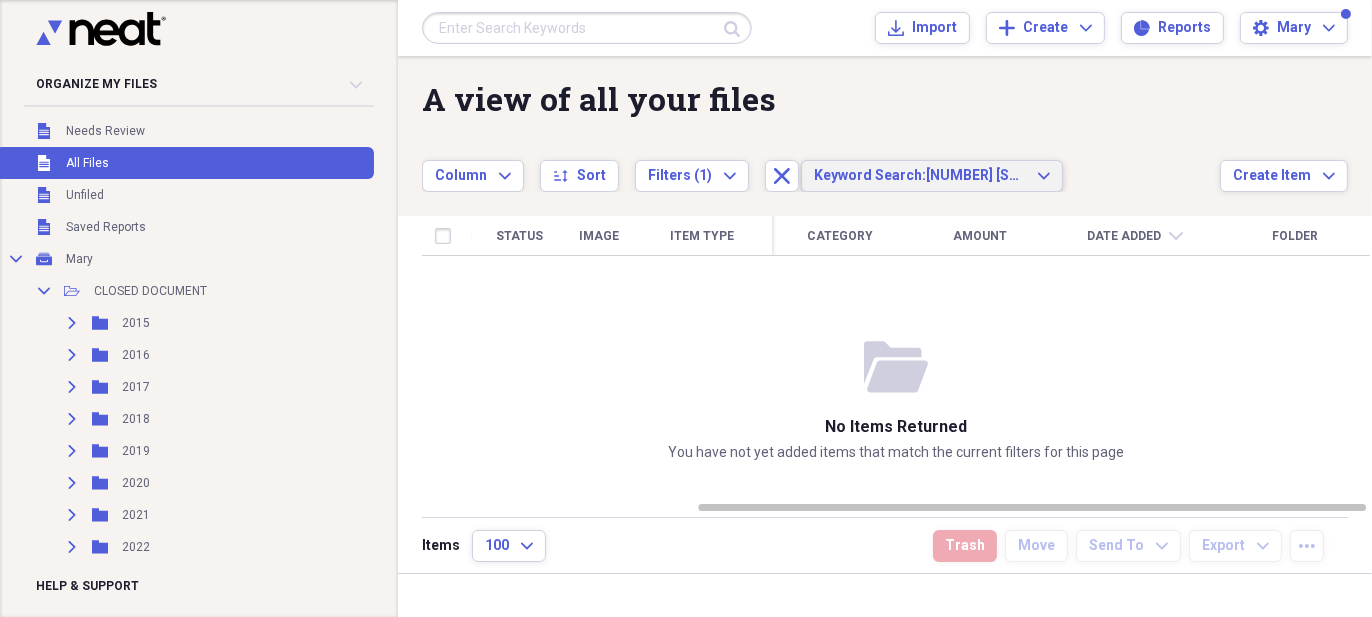 click at bounding box center [587, 28] 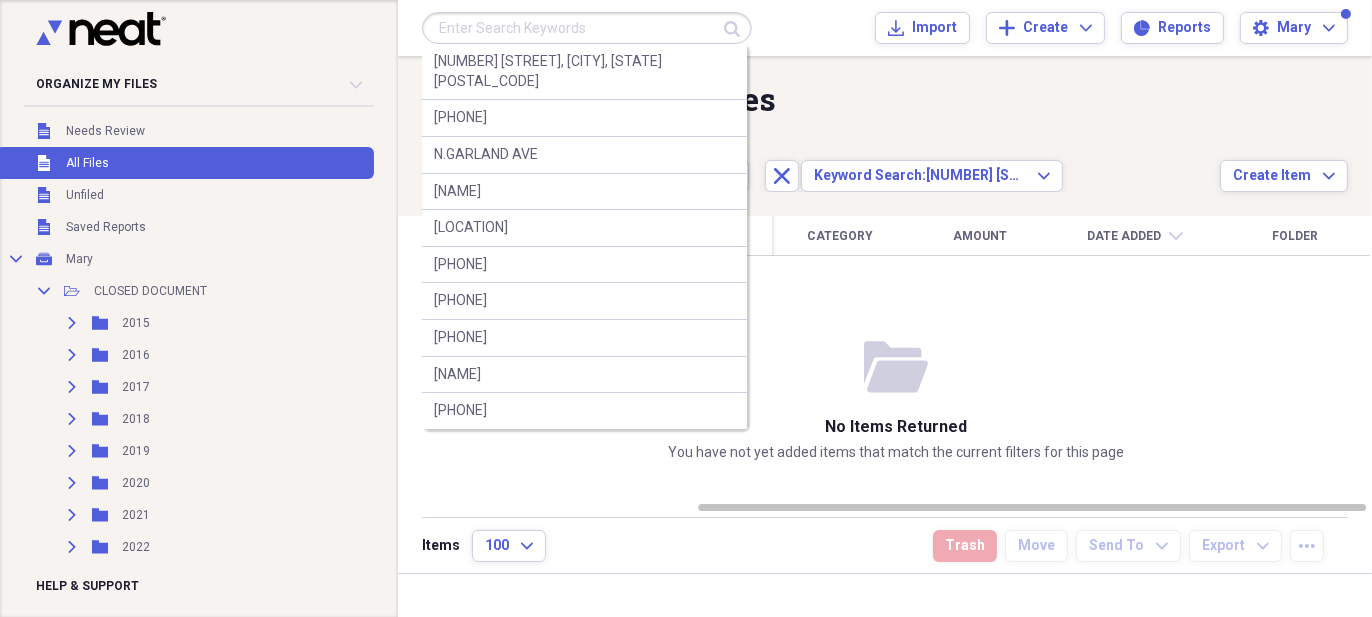 click at bounding box center (587, 28) 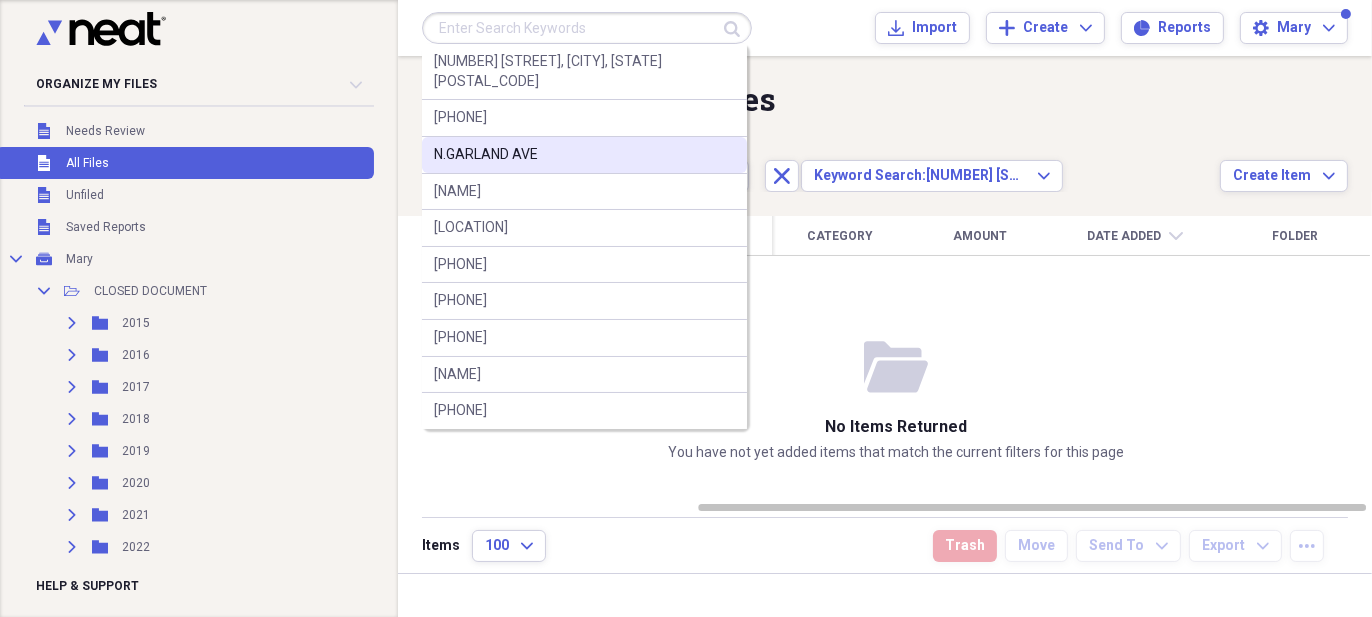 click on "N.GARLAND AVE" at bounding box center [584, 155] 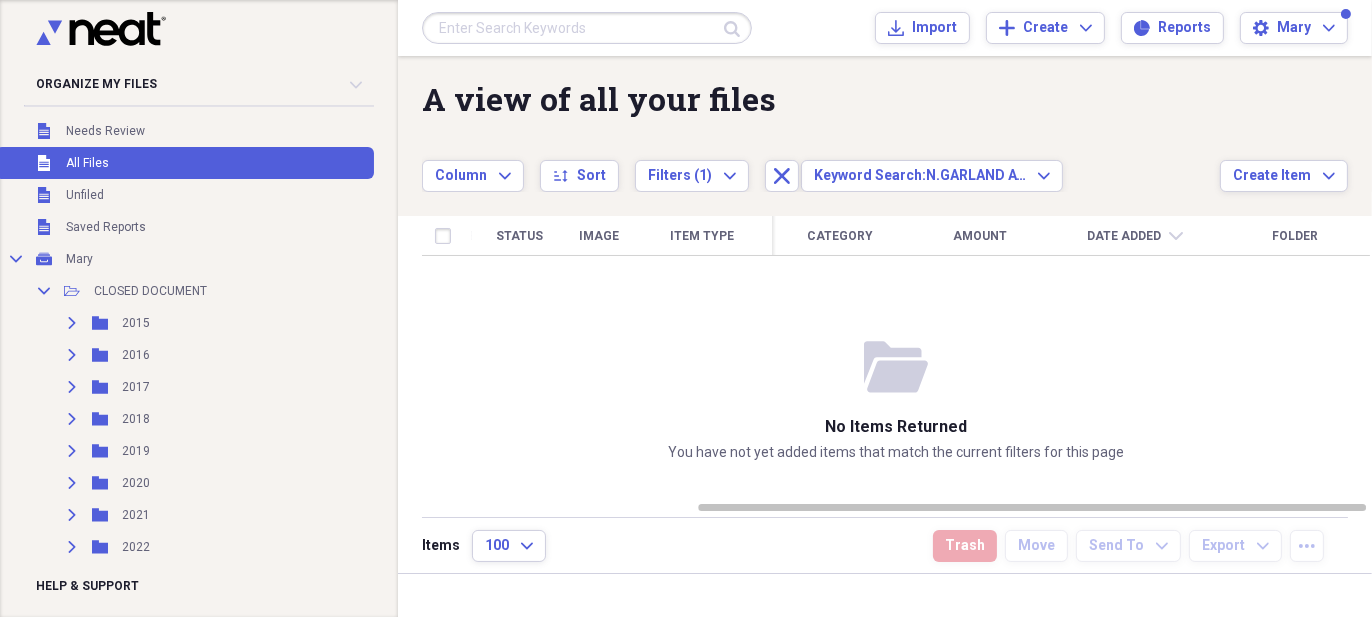 click on "Submit Import Import Add Create Expand Reports Reports Settings [NAME] Expand" at bounding box center [885, 28] 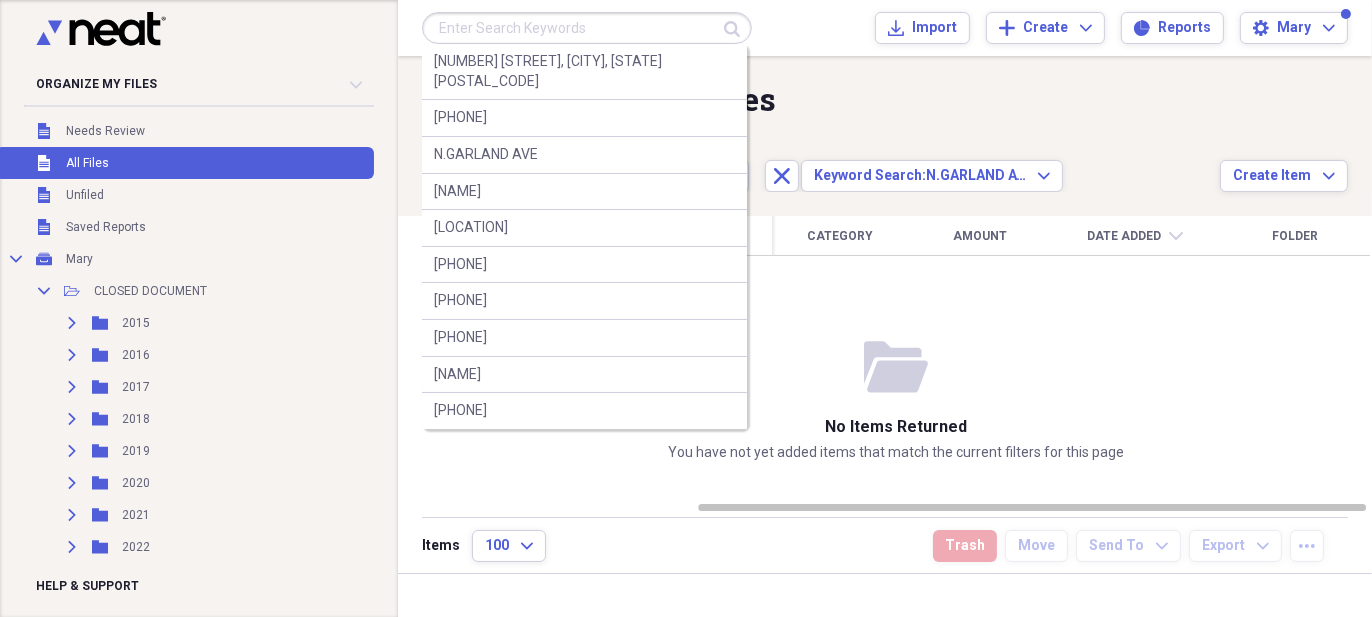 click at bounding box center (587, 28) 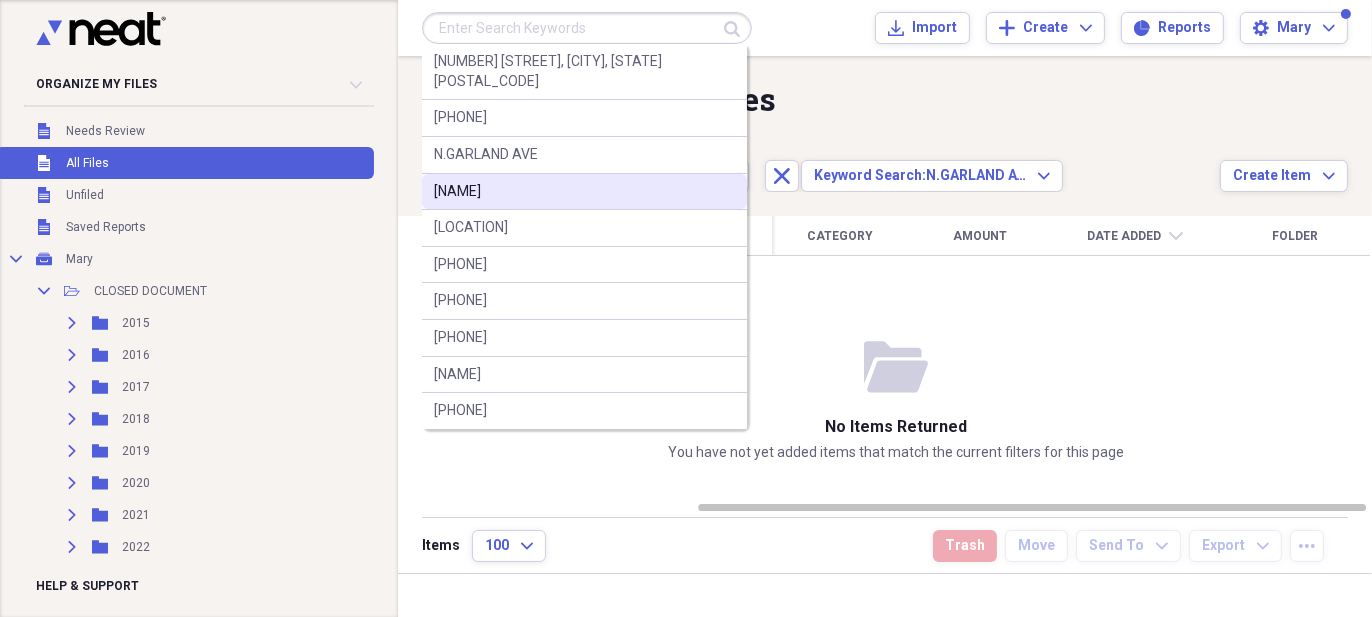 click on "[NAME]" at bounding box center [584, 192] 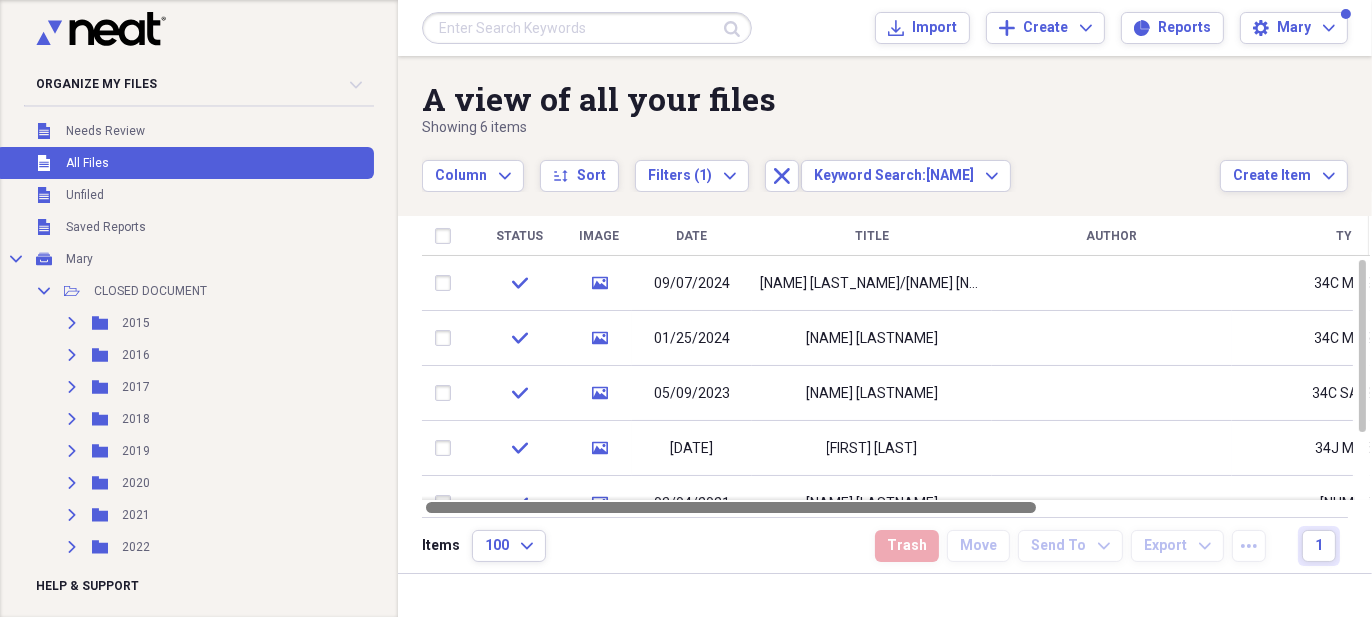 drag, startPoint x: 844, startPoint y: 508, endPoint x: 520, endPoint y: 525, distance: 324.44568 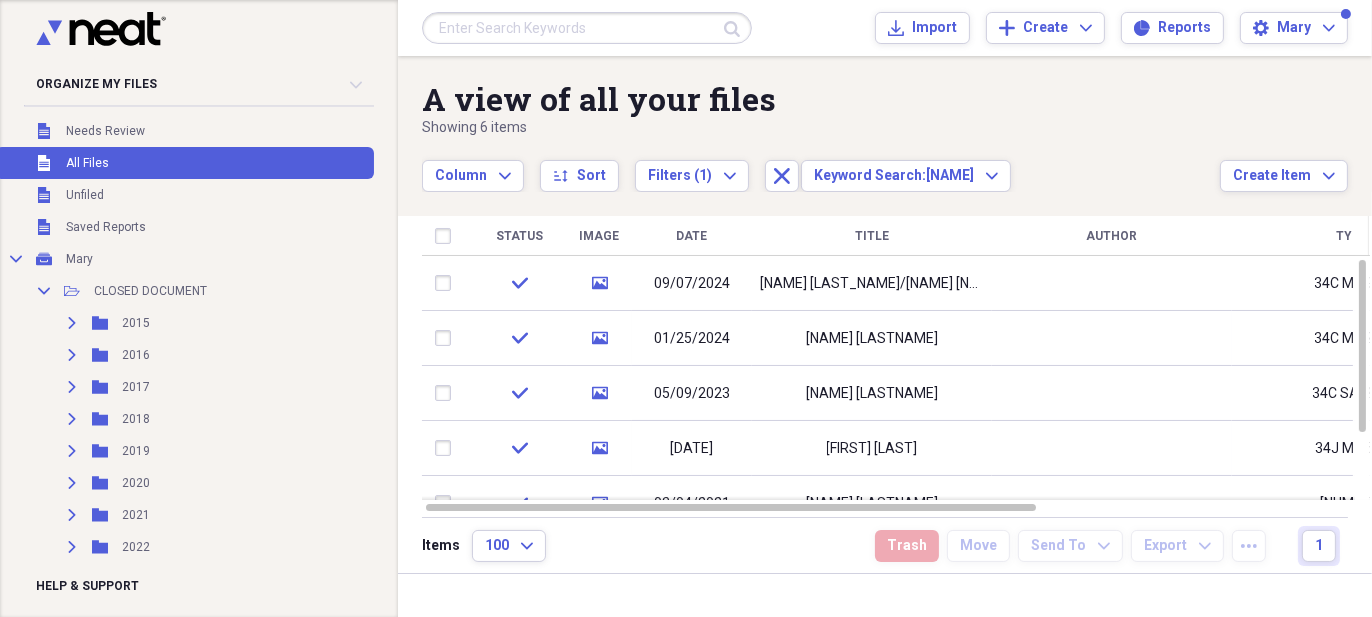 click at bounding box center (587, 28) 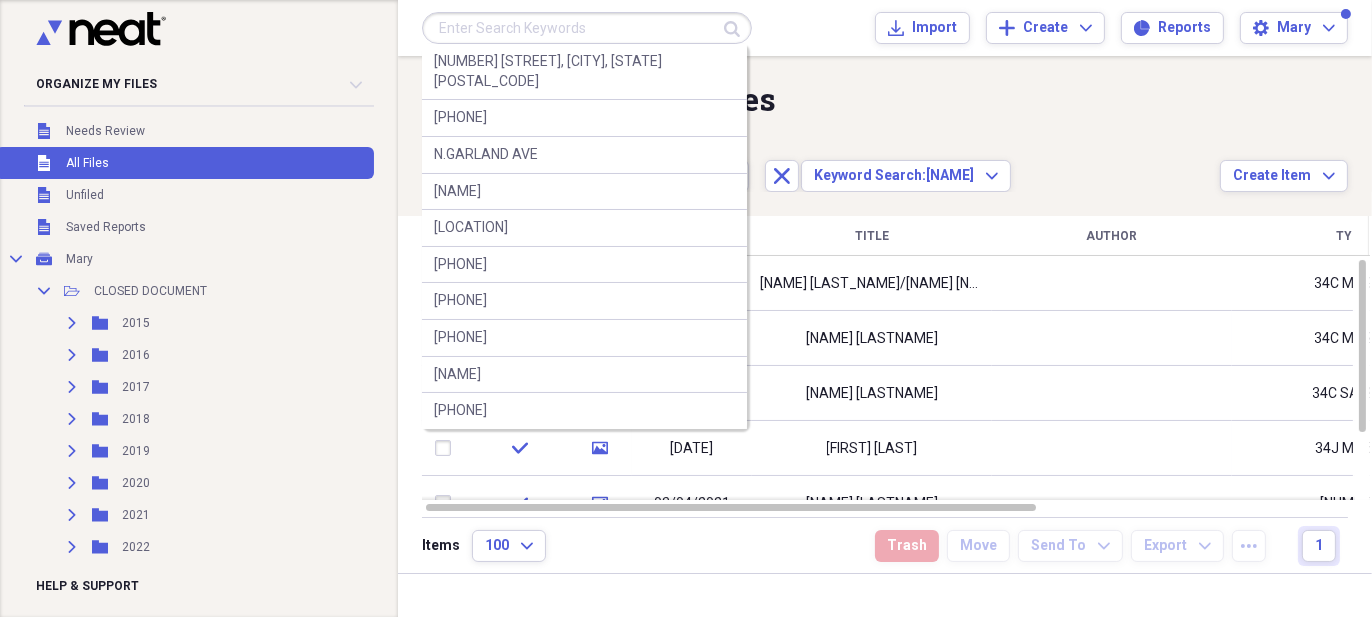 click at bounding box center [587, 28] 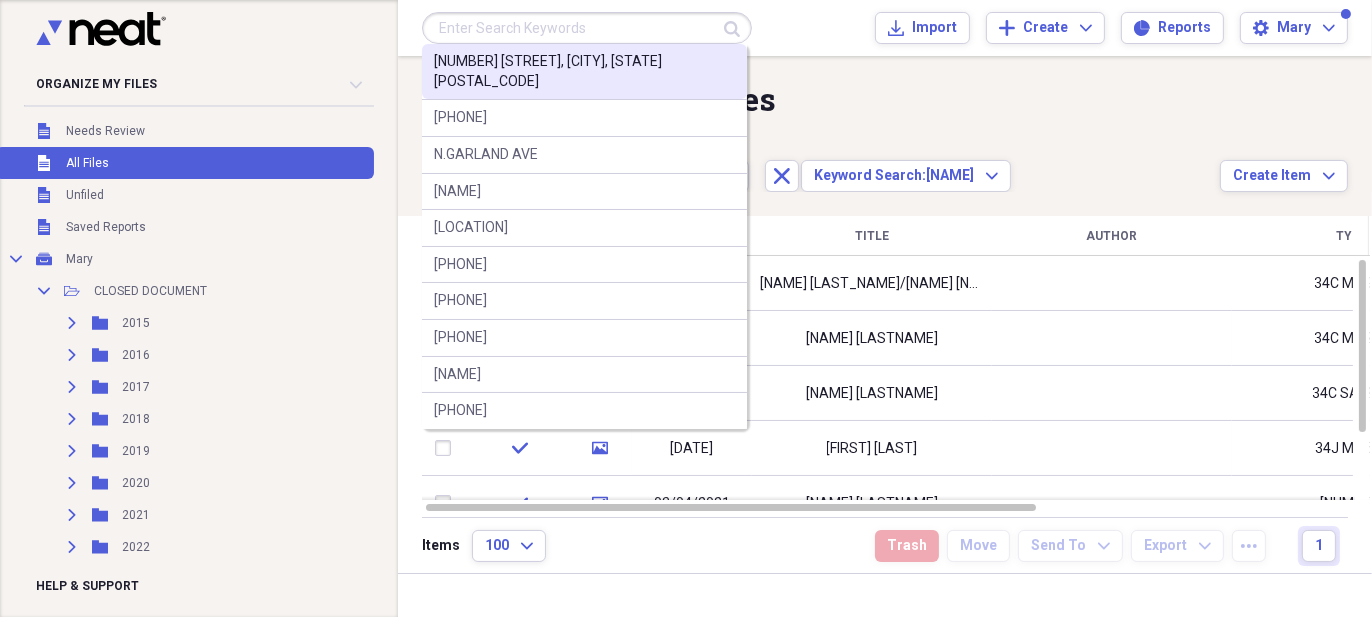 click on "[NUMBER] [STREET], [CITY], [STATE] [POSTAL_CODE]" at bounding box center (584, 71) 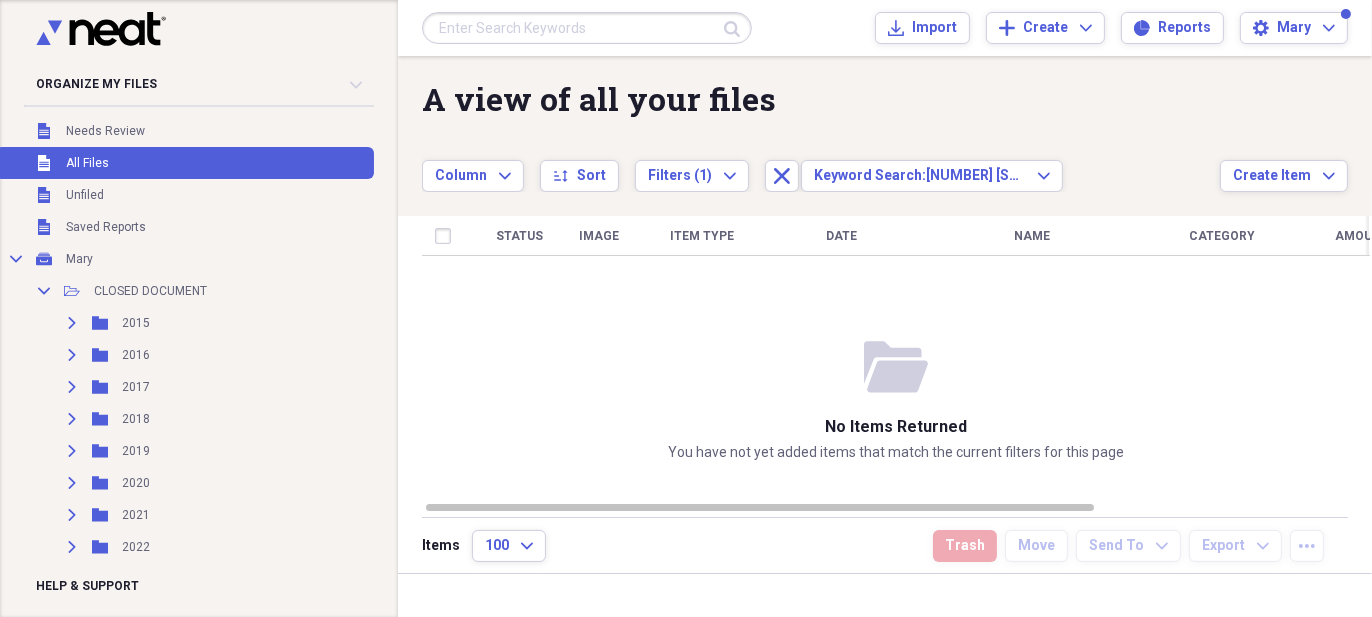 drag, startPoint x: 666, startPoint y: 34, endPoint x: 875, endPoint y: 98, distance: 218.5795 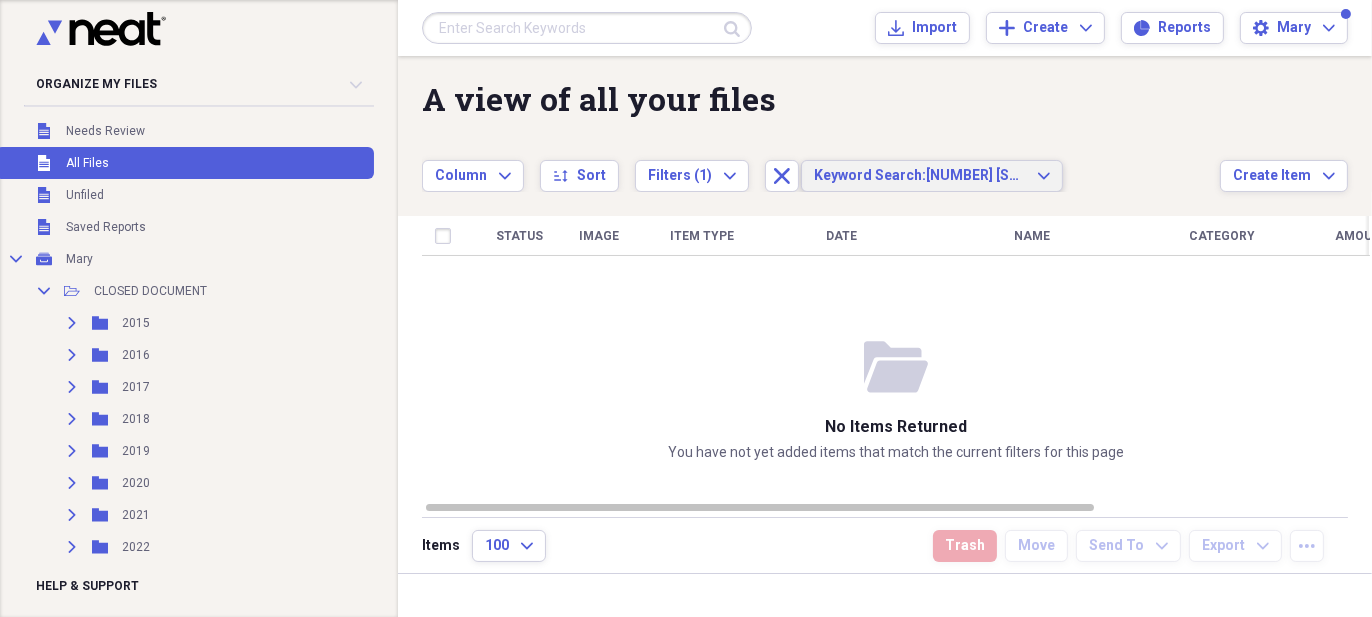 click on "Keyword Search:  10515 [STREET], [CITY], [STATE] [ZIP]" at bounding box center [920, 176] 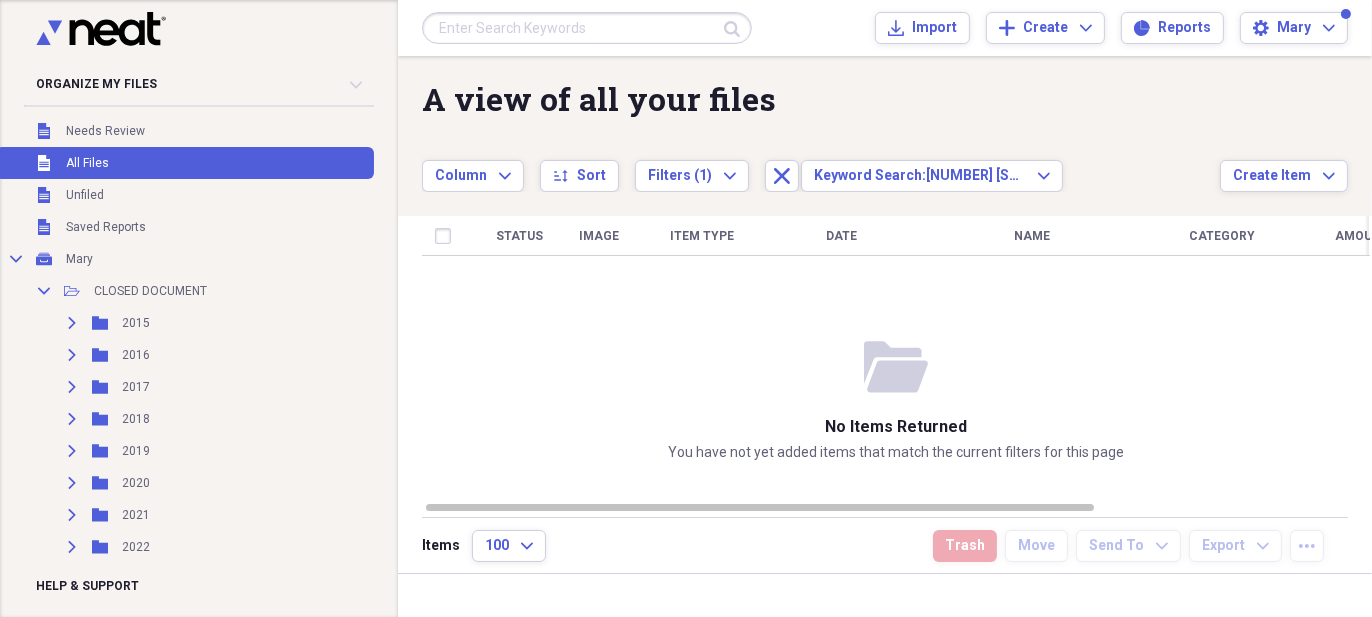 drag, startPoint x: 582, startPoint y: 24, endPoint x: 465, endPoint y: 15, distance: 117.34564 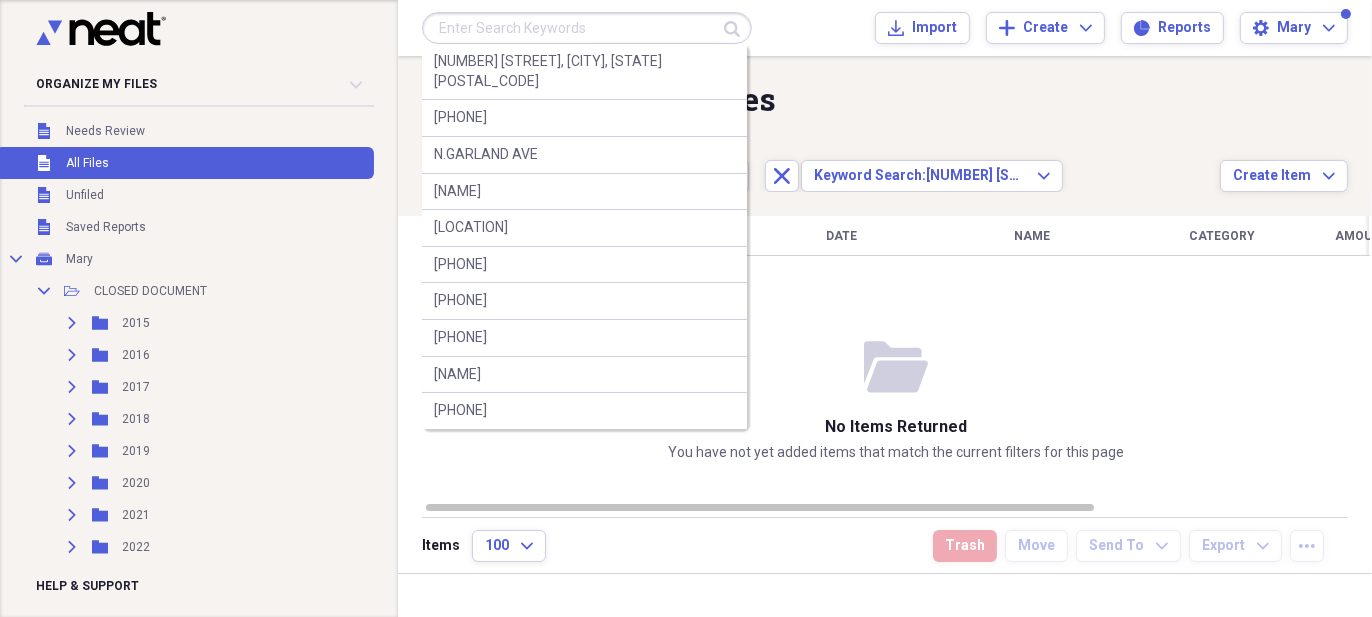drag, startPoint x: 455, startPoint y: 54, endPoint x: 824, endPoint y: 113, distance: 373.68704 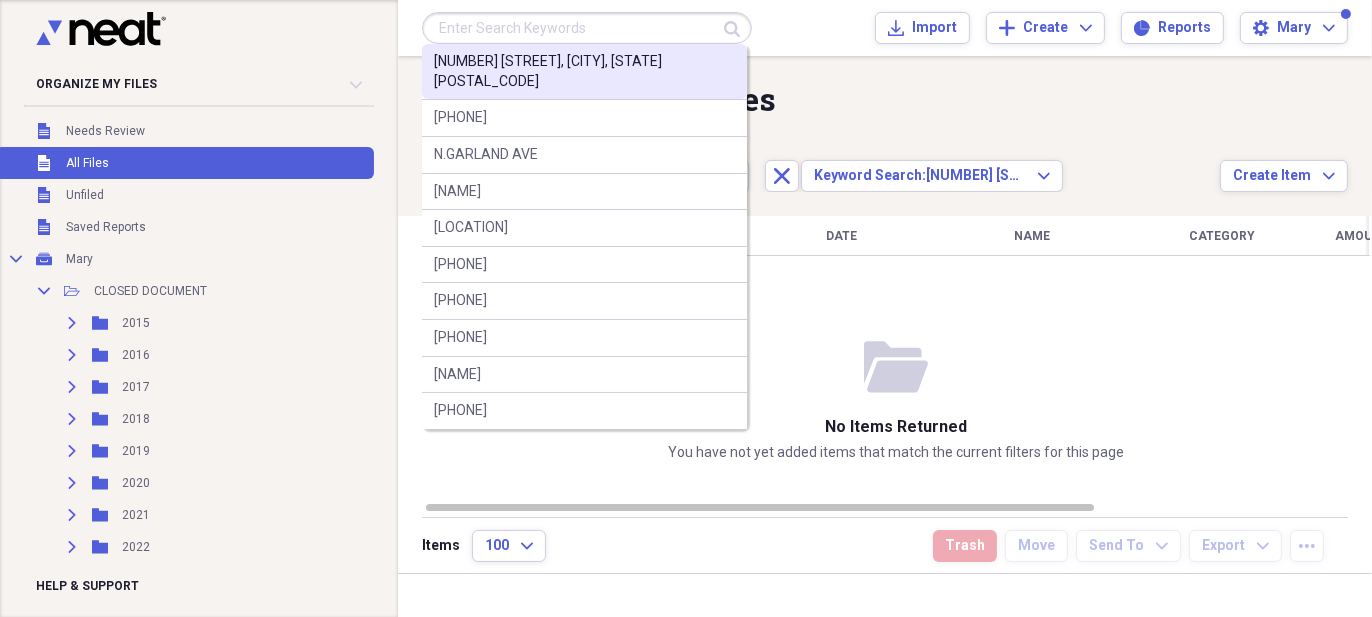 click on "[NUMBER] [STREET], [CITY], [STATE] [POSTAL_CODE]" at bounding box center (584, 71) 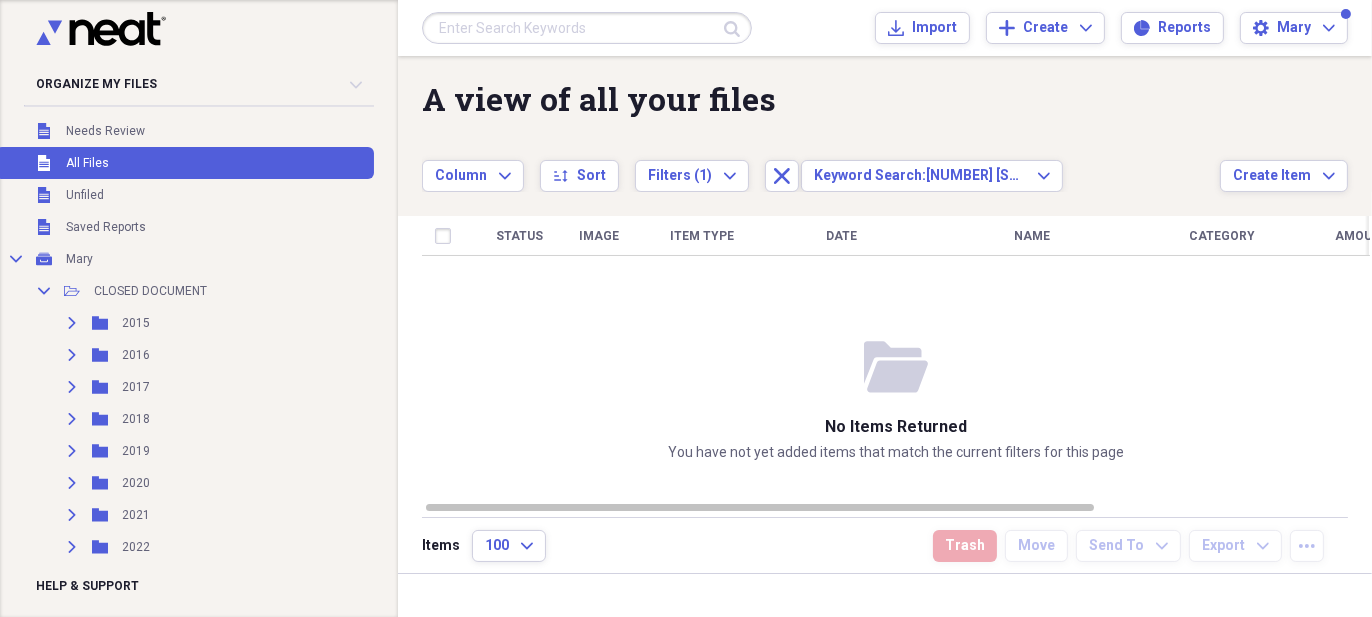 drag, startPoint x: 712, startPoint y: 66, endPoint x: 1051, endPoint y: 98, distance: 340.507 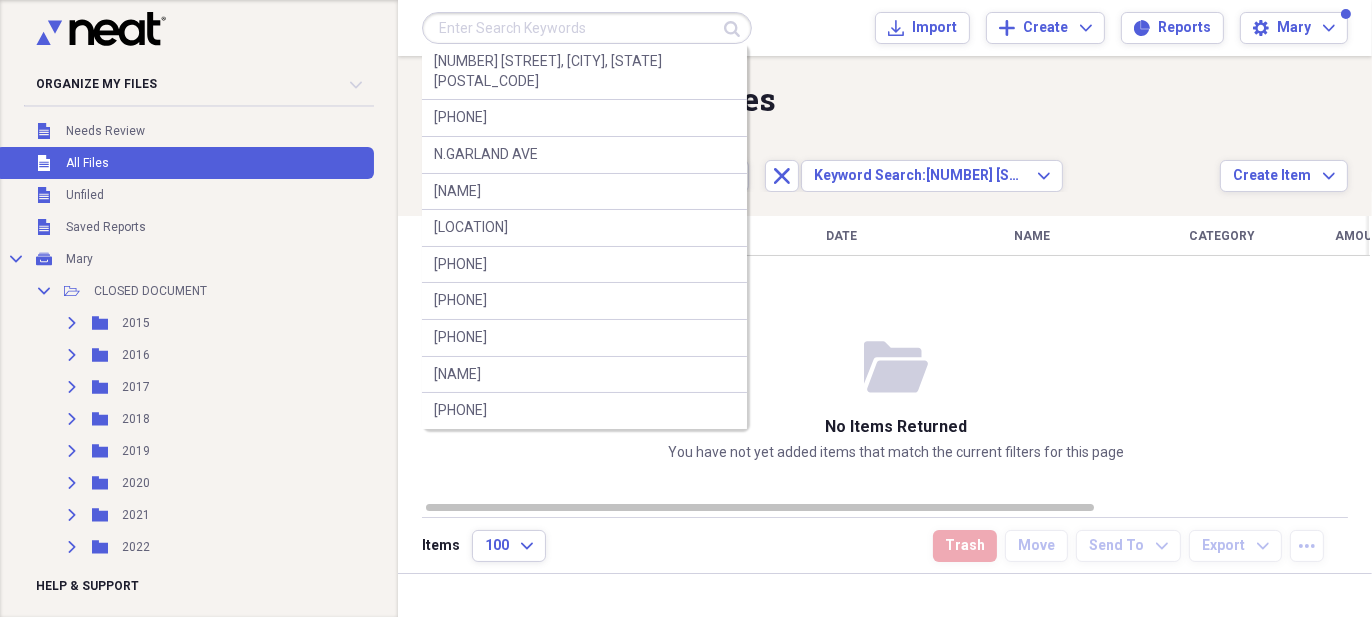 click at bounding box center [587, 28] 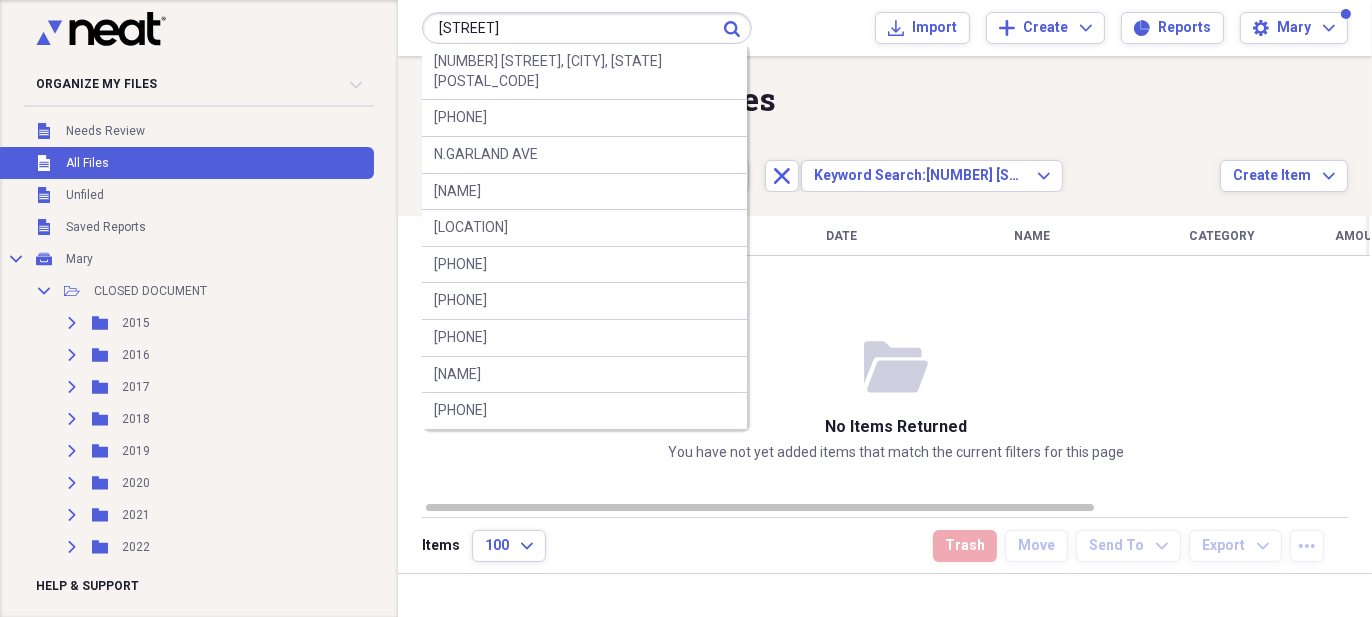 type on "[STREET]" 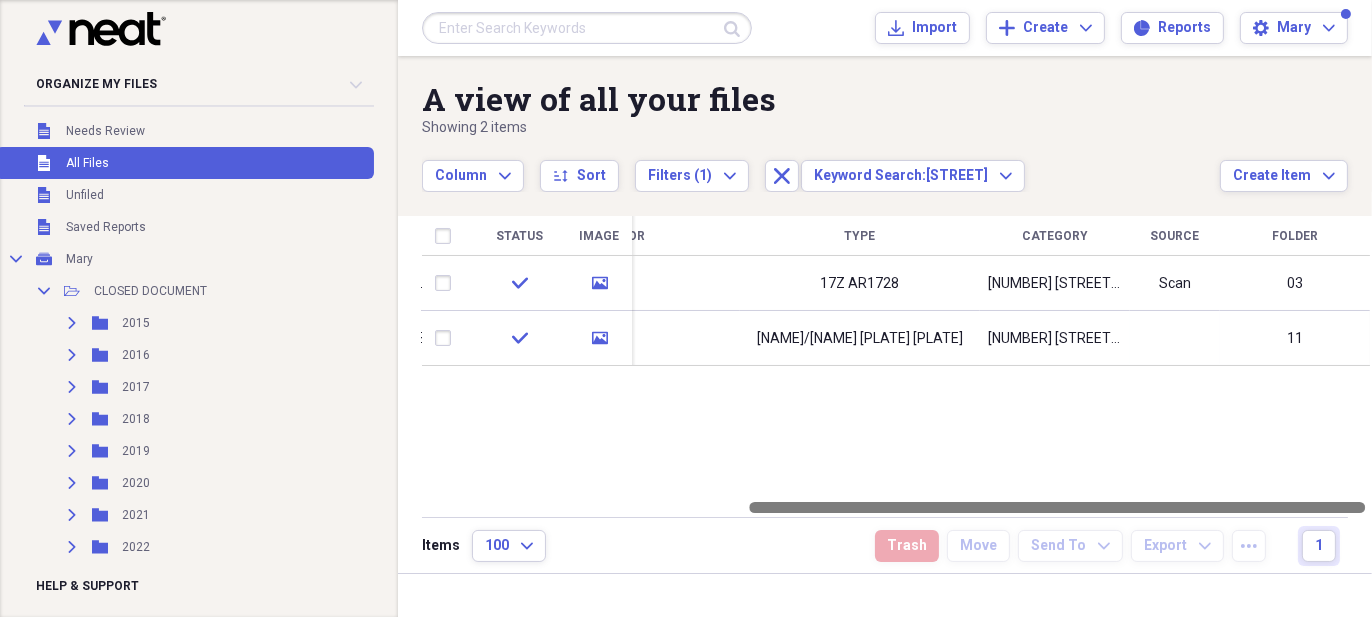 drag, startPoint x: 767, startPoint y: 508, endPoint x: 1127, endPoint y: 434, distance: 367.52686 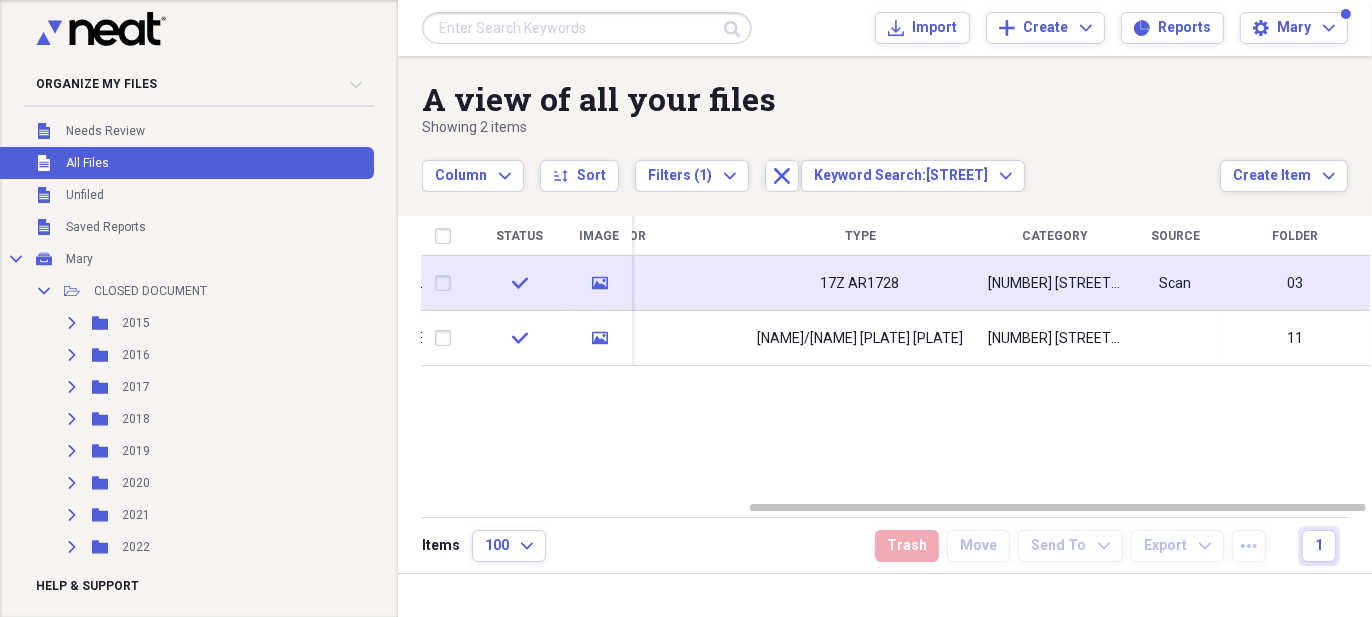 click on "[NUMBER] [STREET] [CITY] [STATE] [POSTAL_CODE]" at bounding box center [1055, 283] 